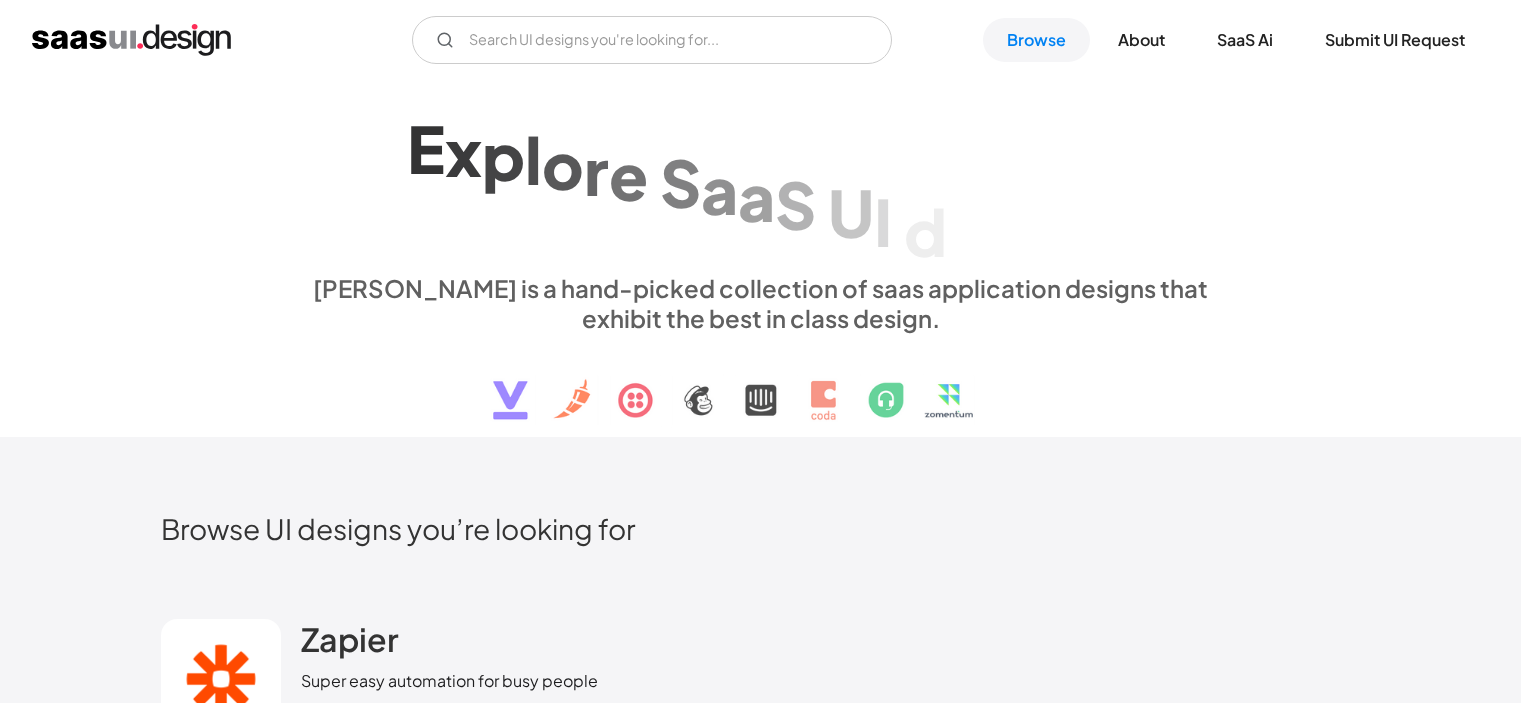 scroll, scrollTop: 428, scrollLeft: 0, axis: vertical 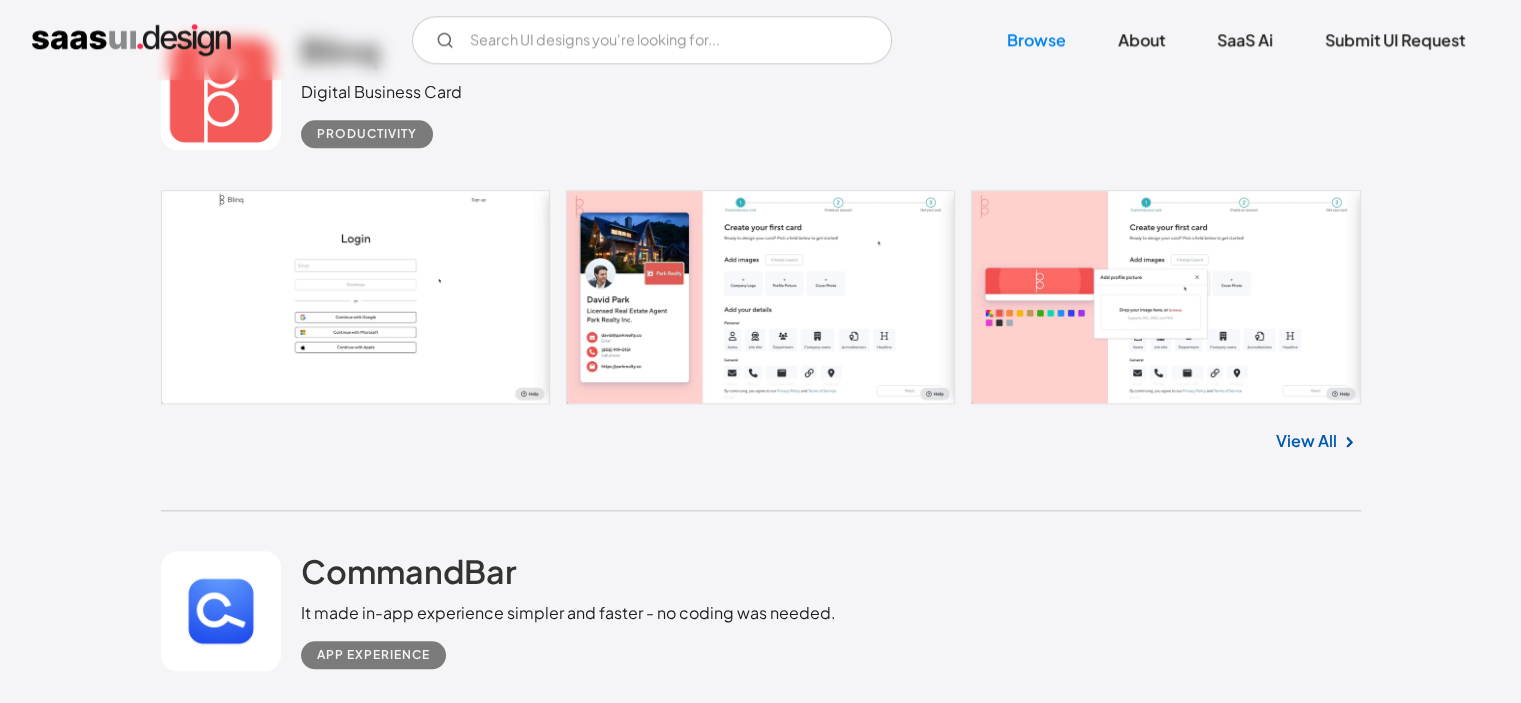 click at bounding box center (761, 297) 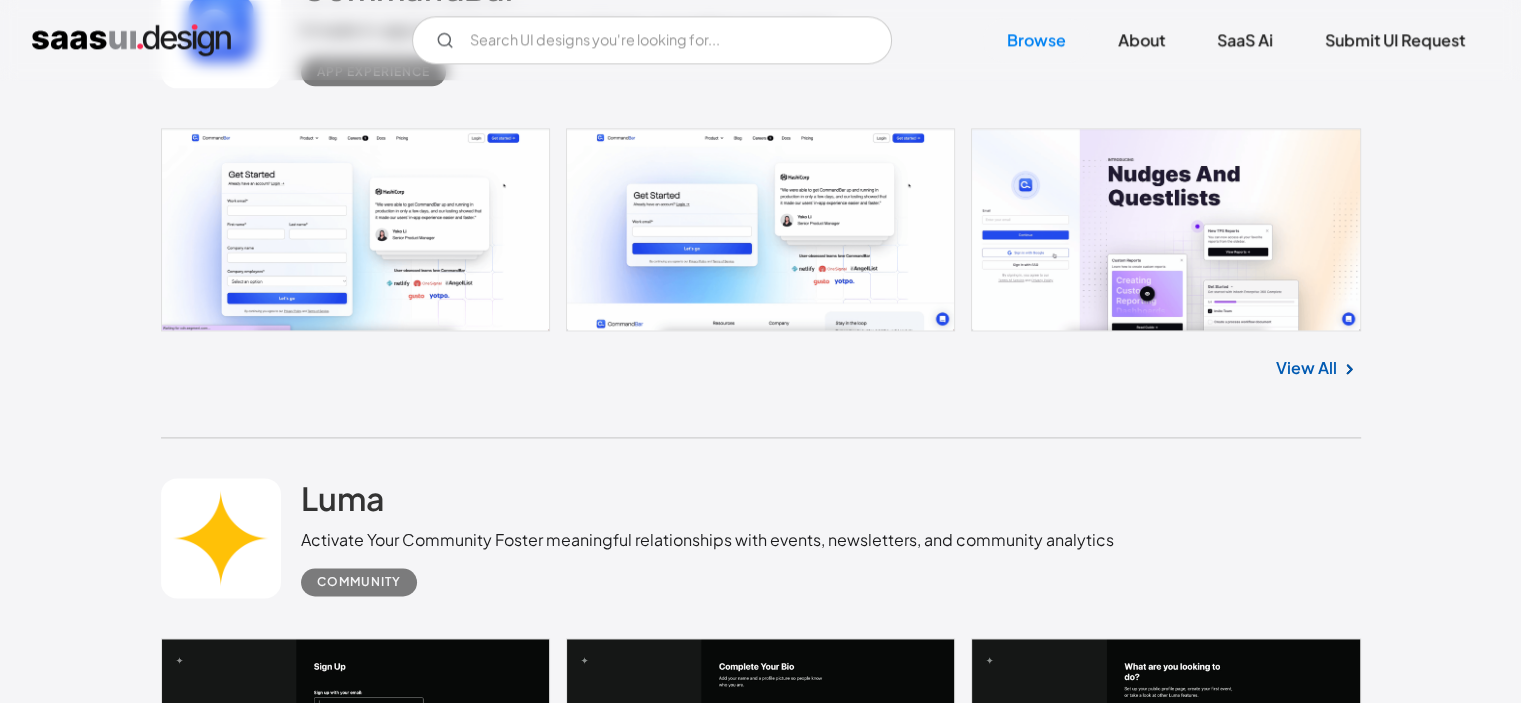 scroll, scrollTop: 2721, scrollLeft: 0, axis: vertical 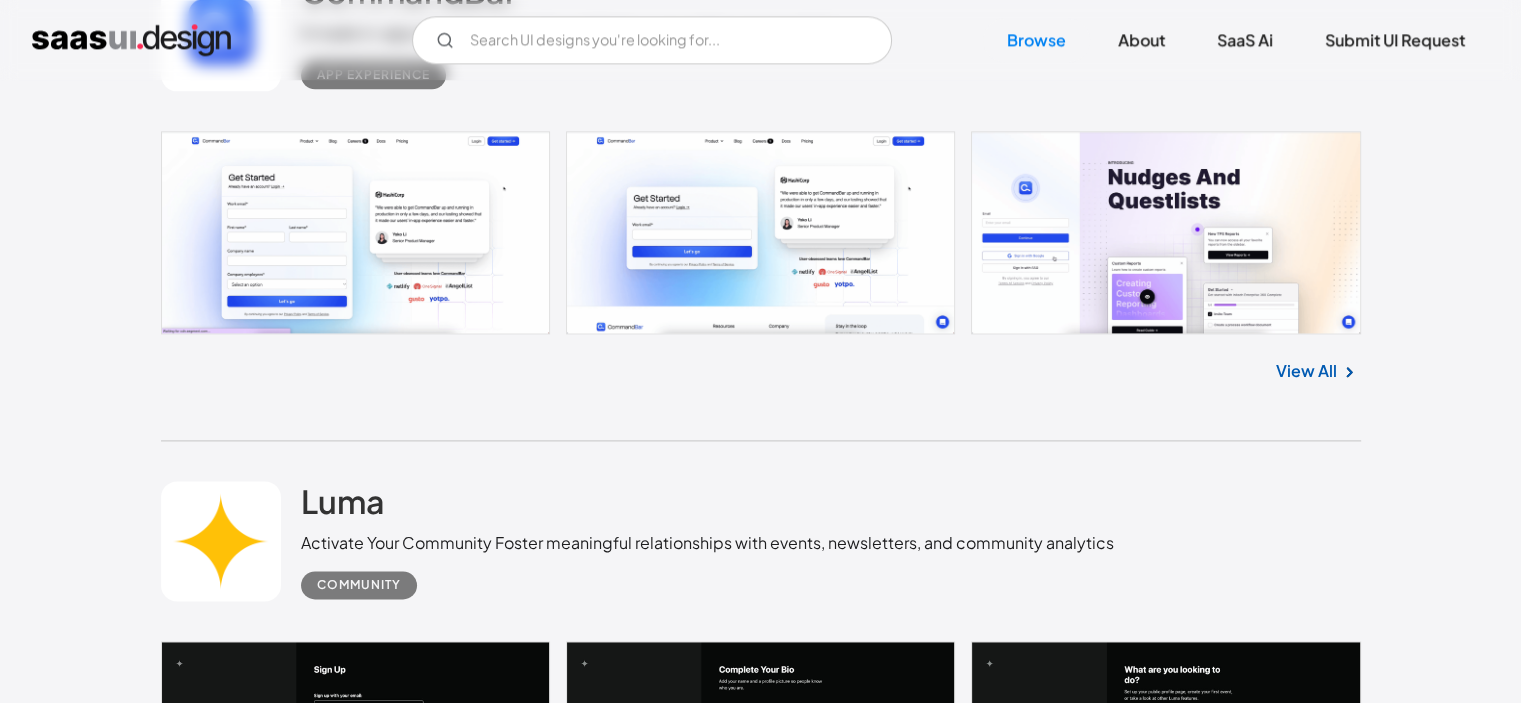 click at bounding box center [761, 233] 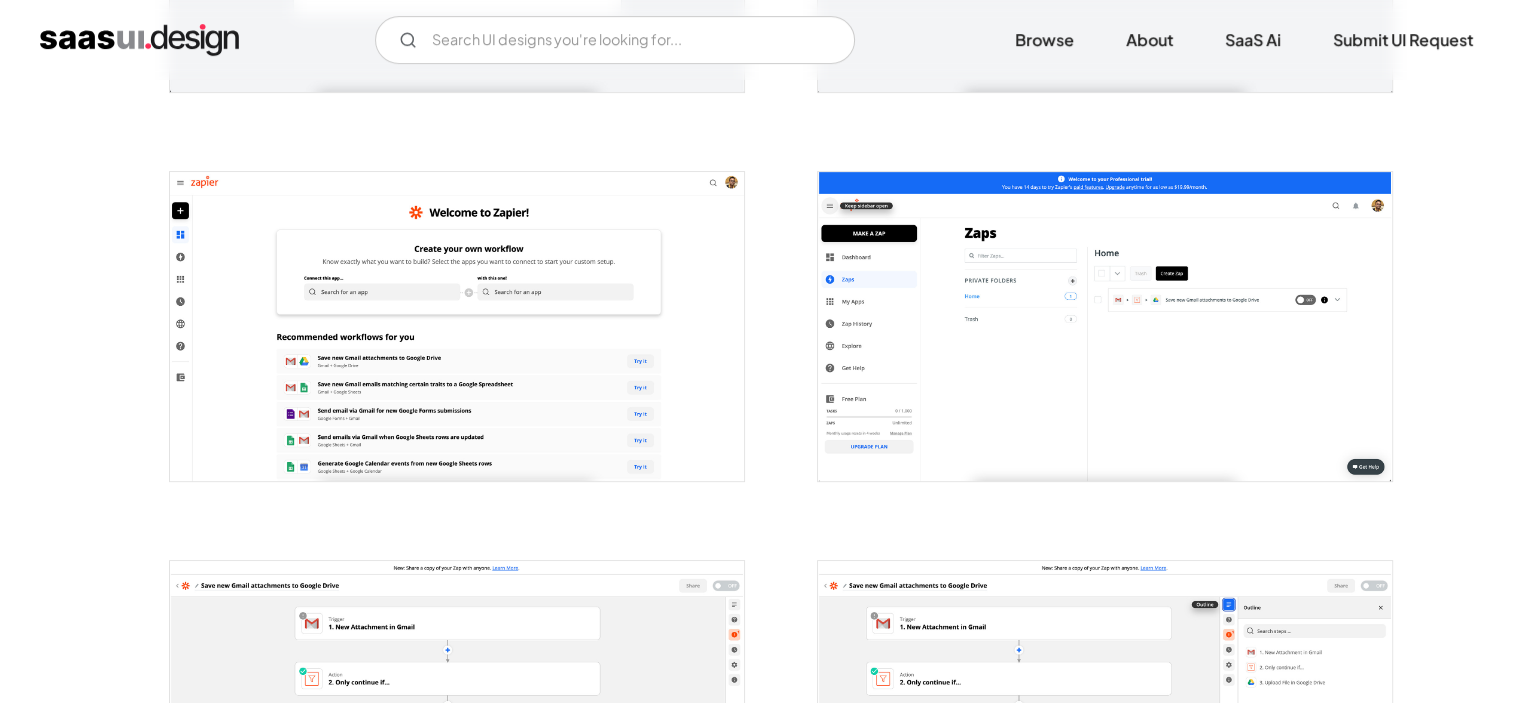 scroll, scrollTop: 687, scrollLeft: 0, axis: vertical 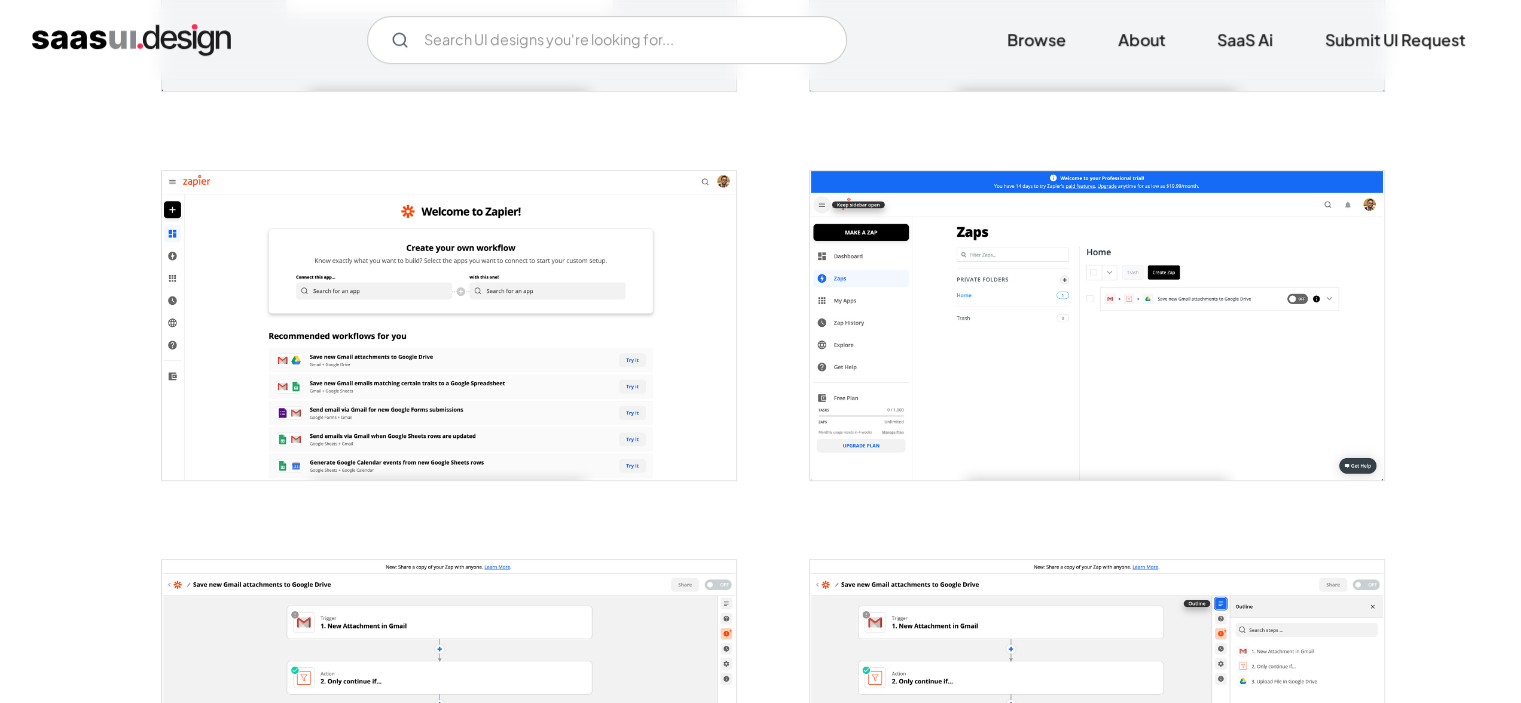 click at bounding box center [449, 325] 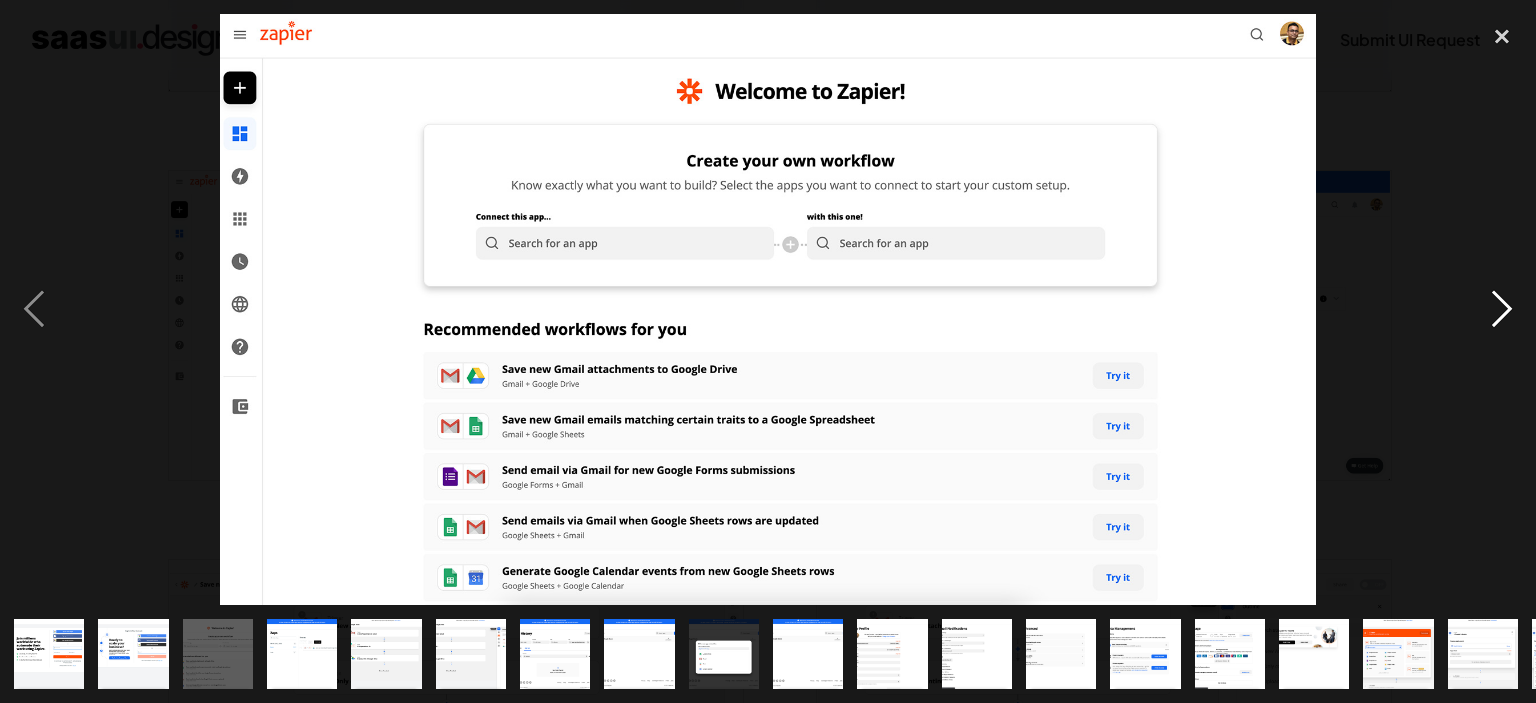 click at bounding box center (1502, 309) 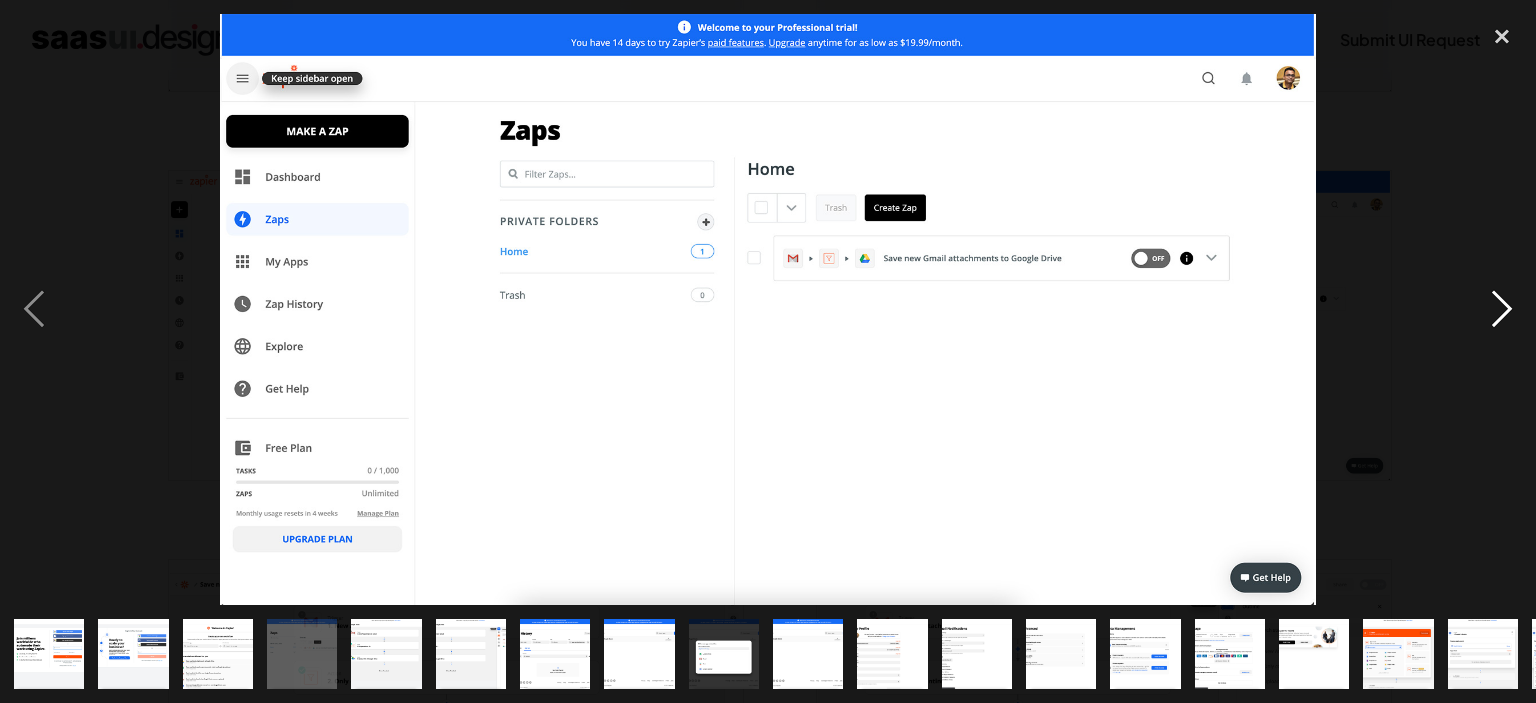 click at bounding box center (1502, 309) 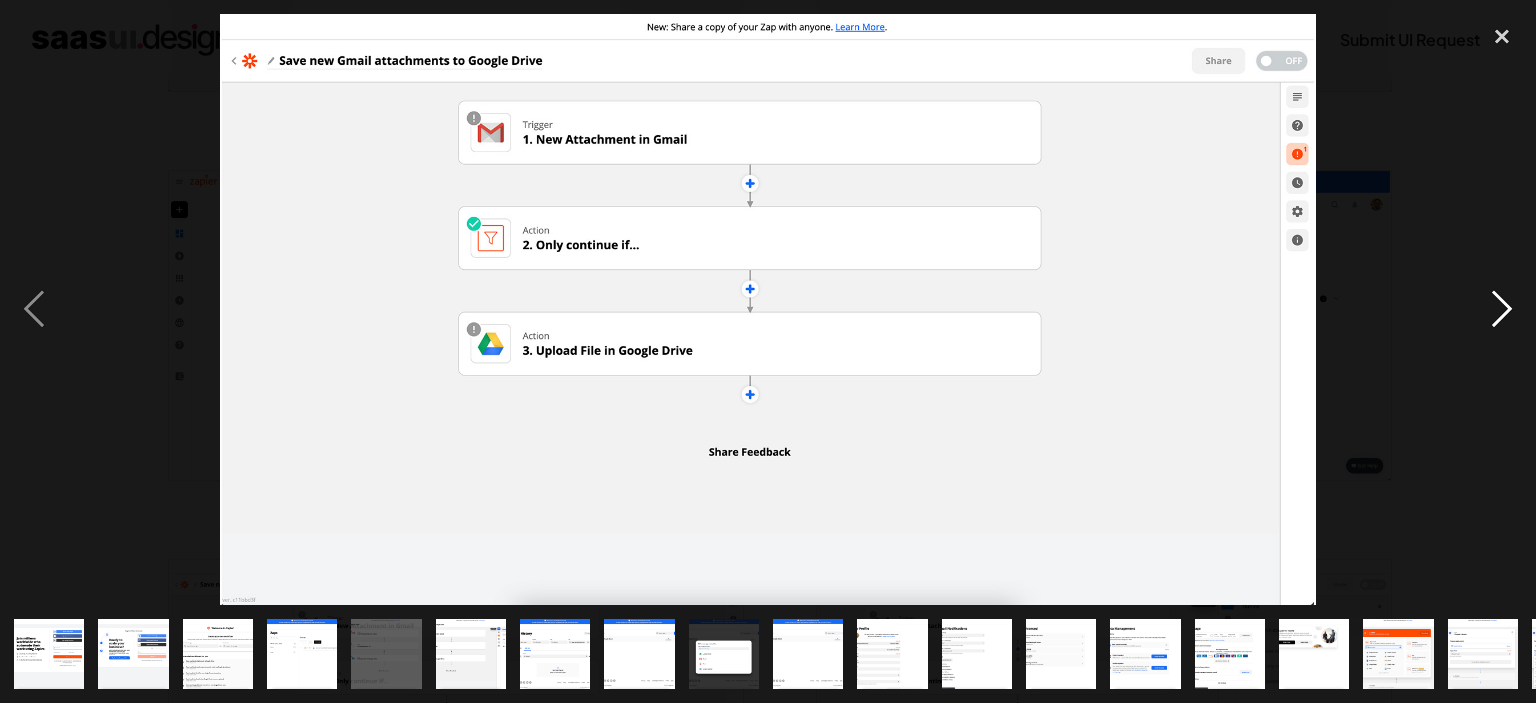 click at bounding box center (1502, 309) 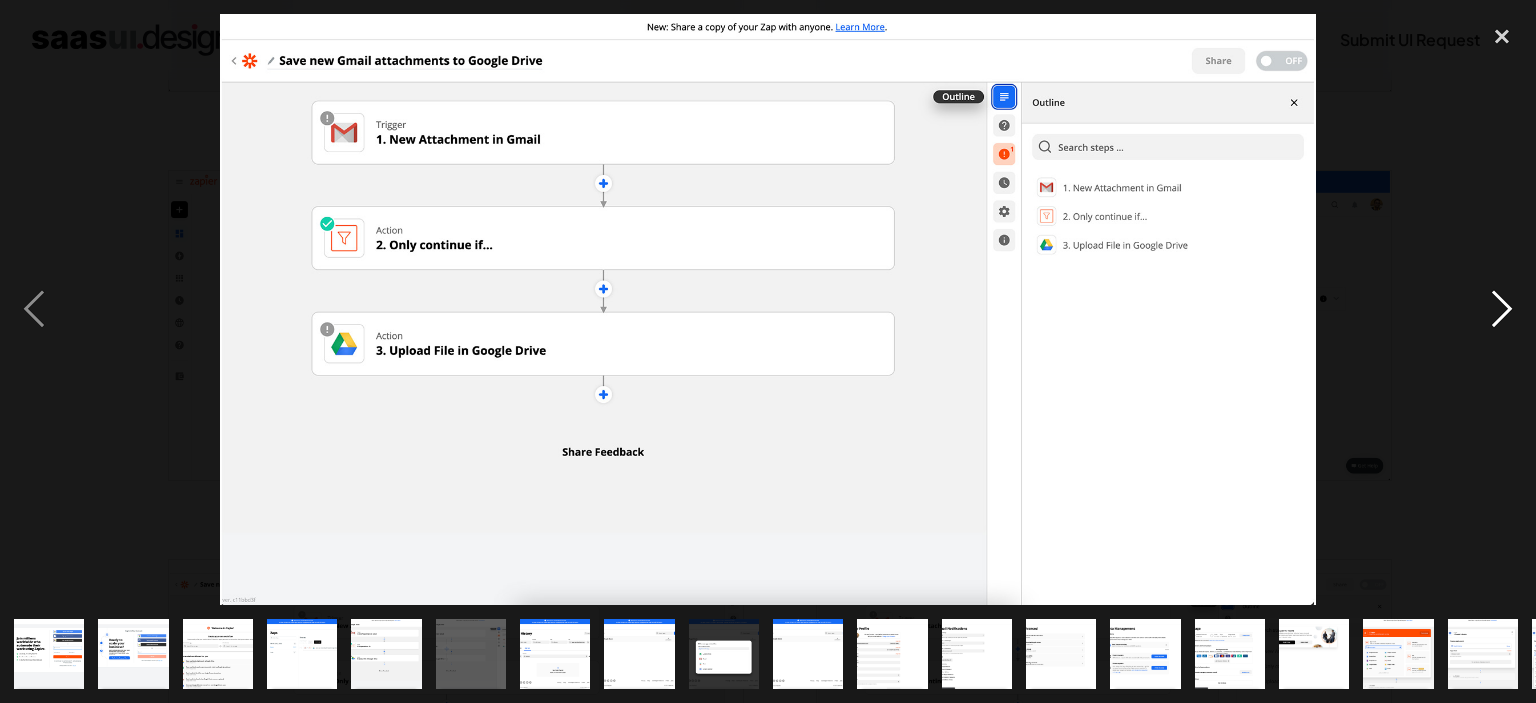 click at bounding box center (1502, 309) 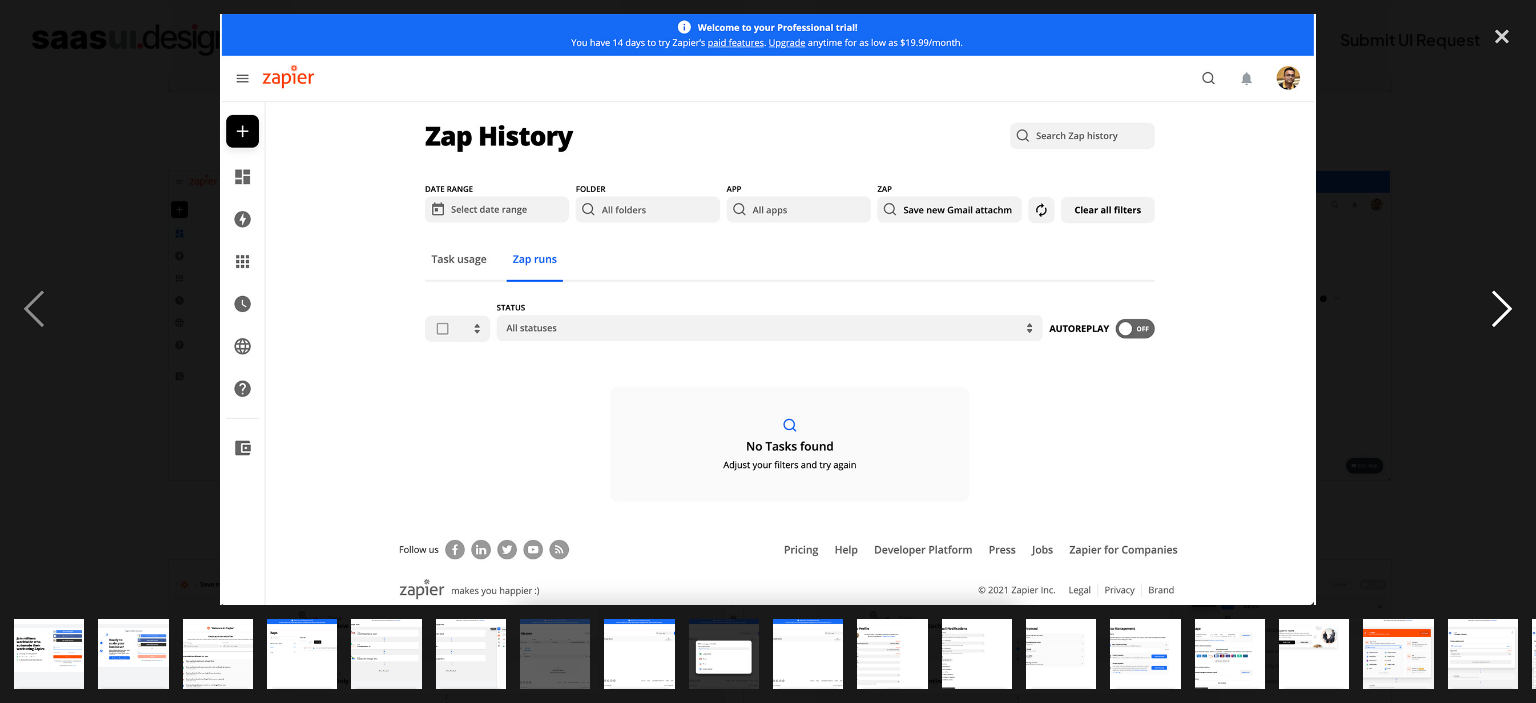 click at bounding box center [1502, 309] 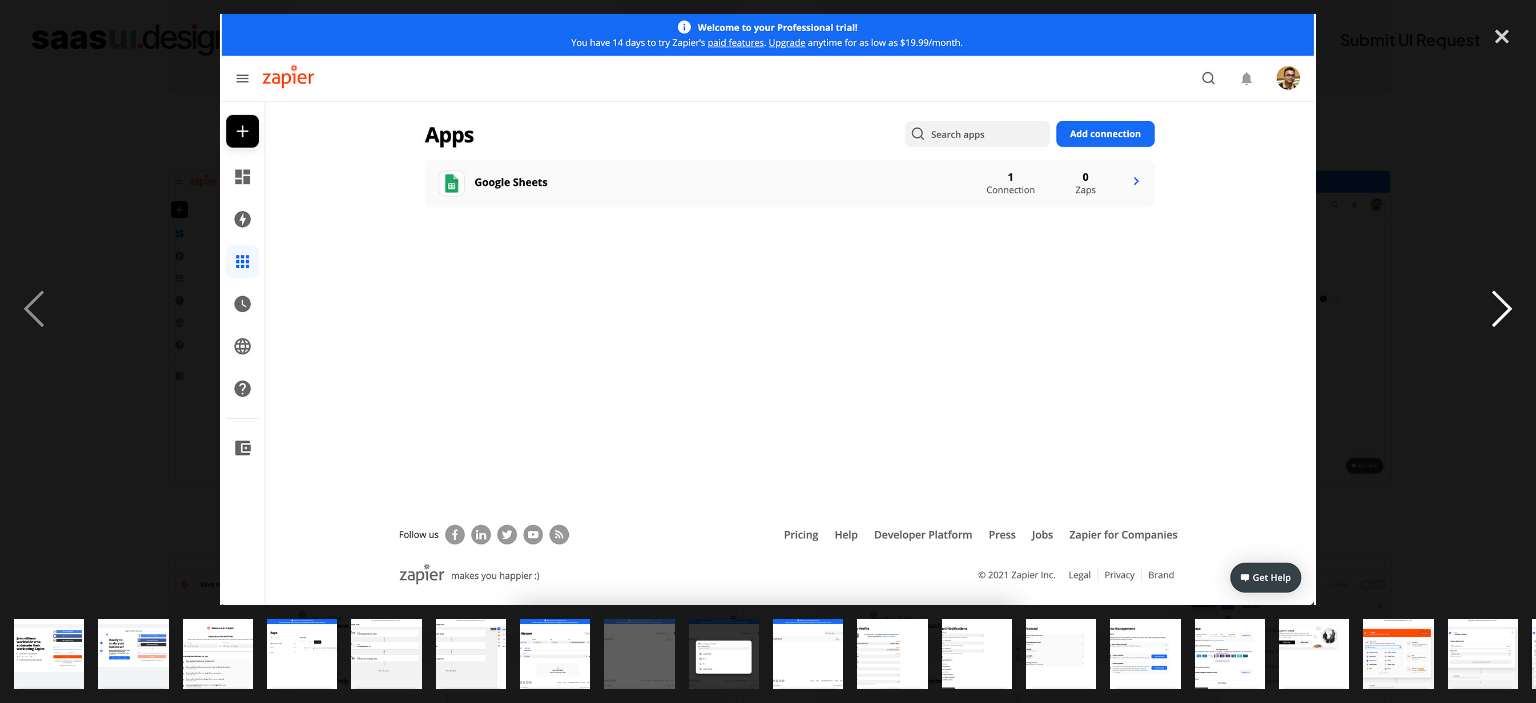 click at bounding box center [1502, 309] 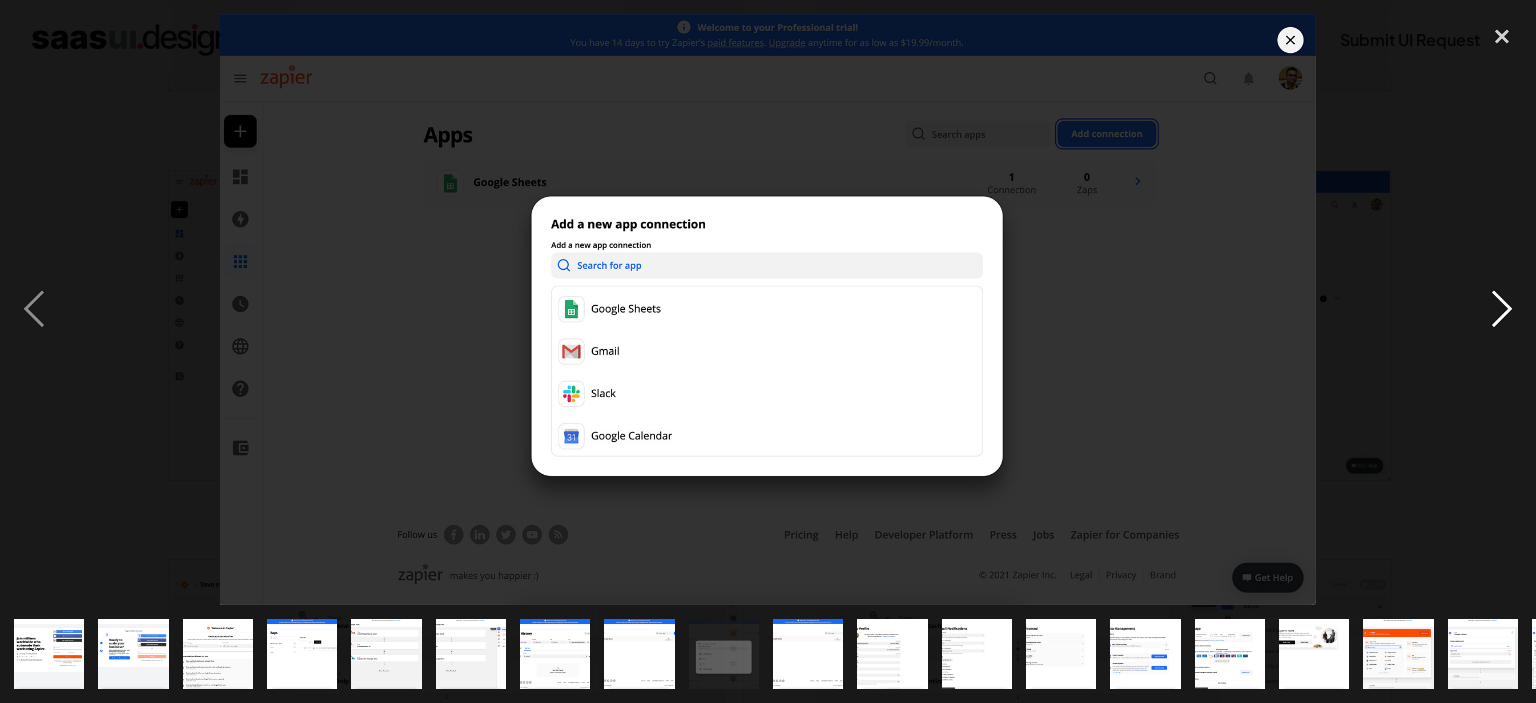 click at bounding box center [1502, 309] 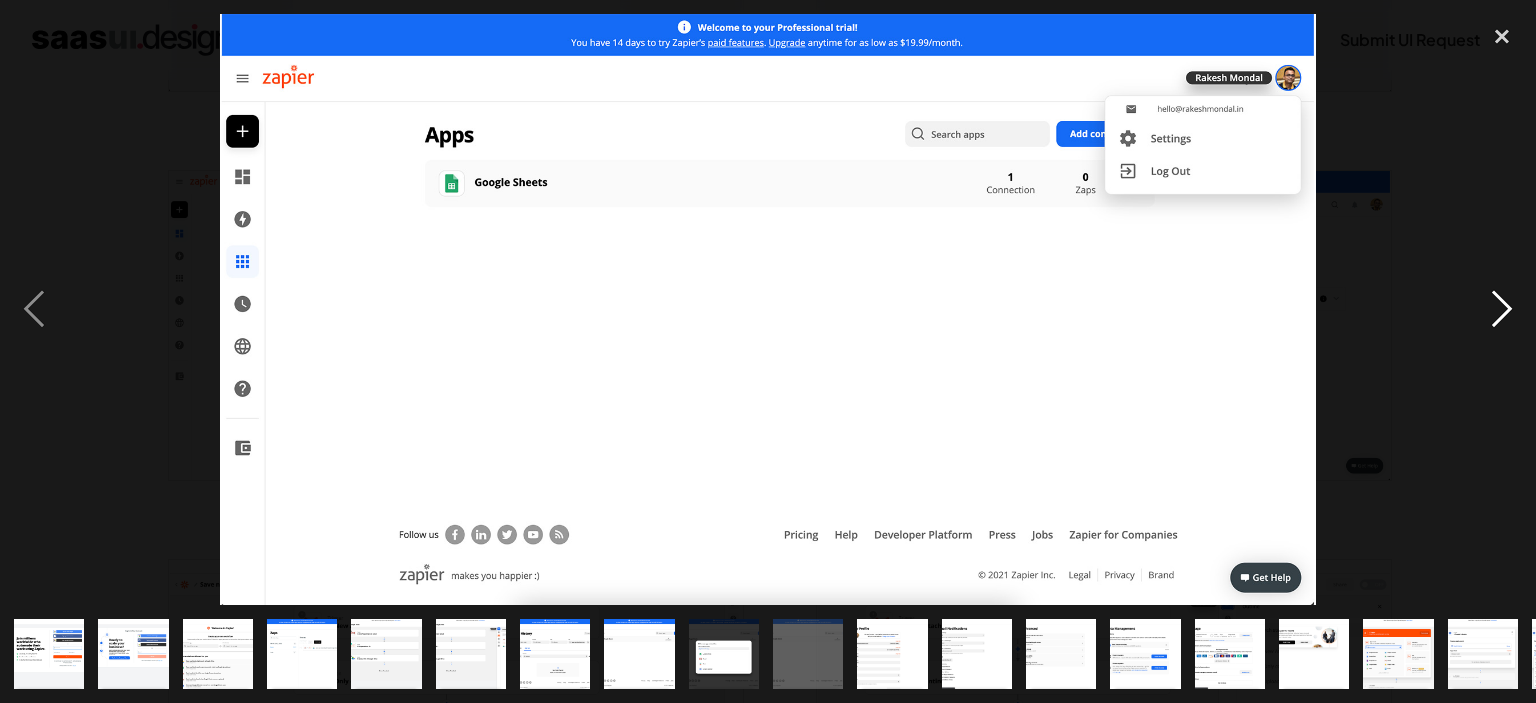 click at bounding box center (1502, 309) 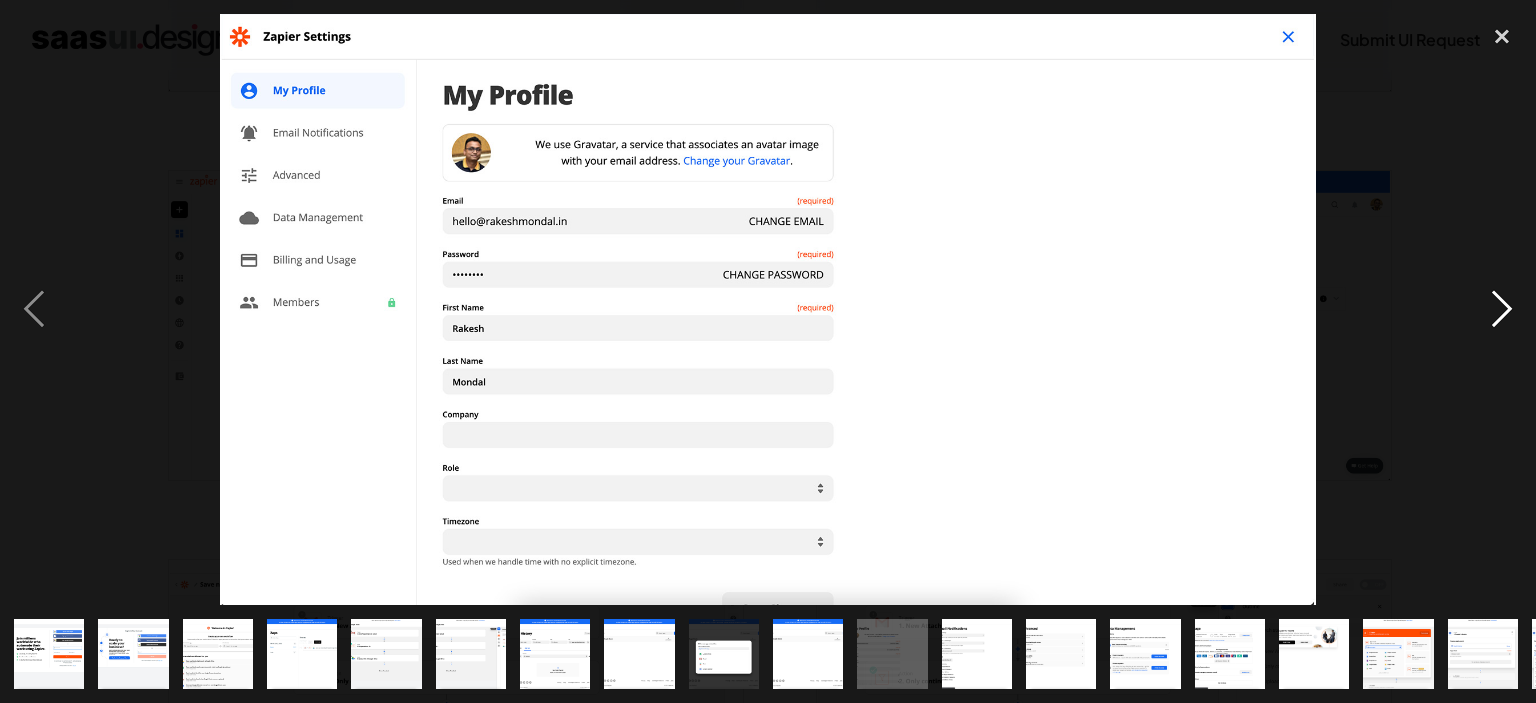 click at bounding box center (1502, 309) 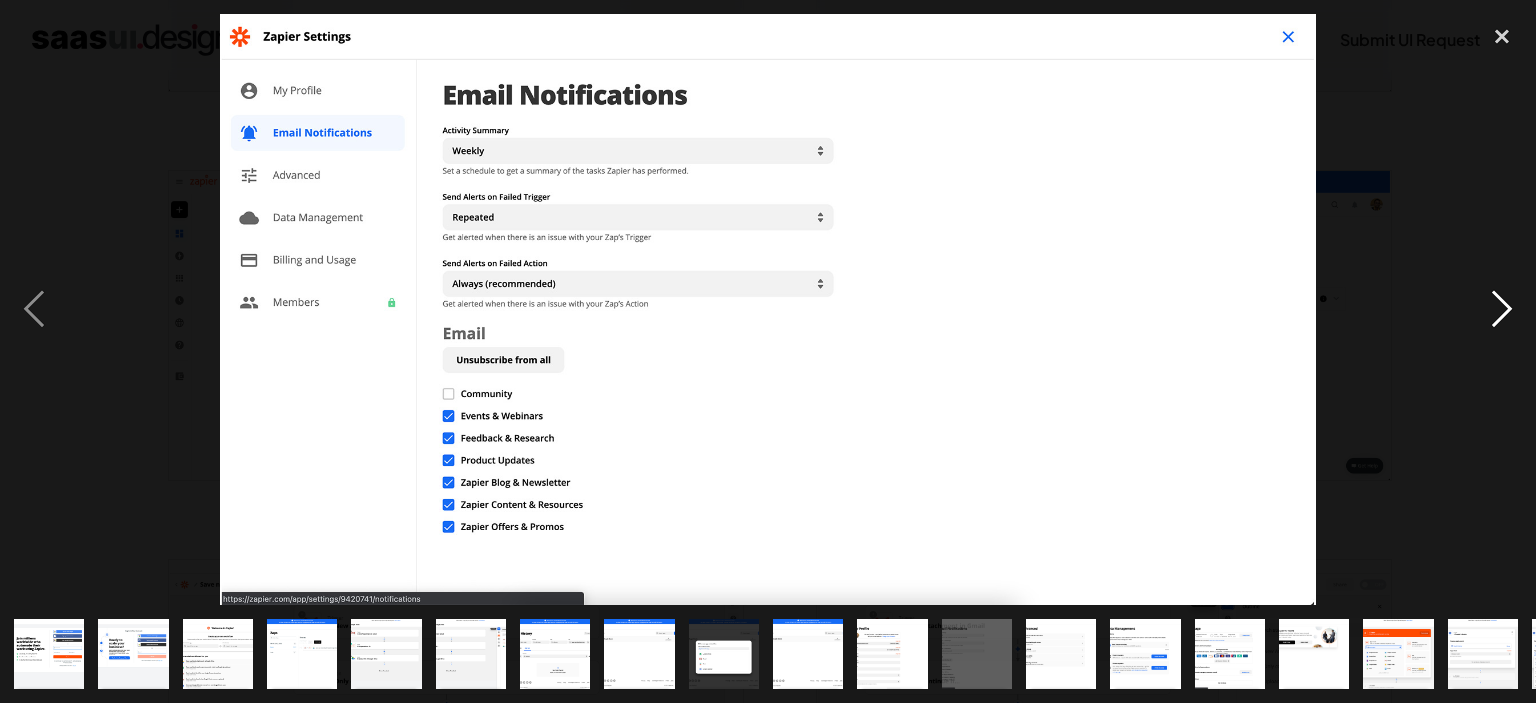 click at bounding box center (1502, 309) 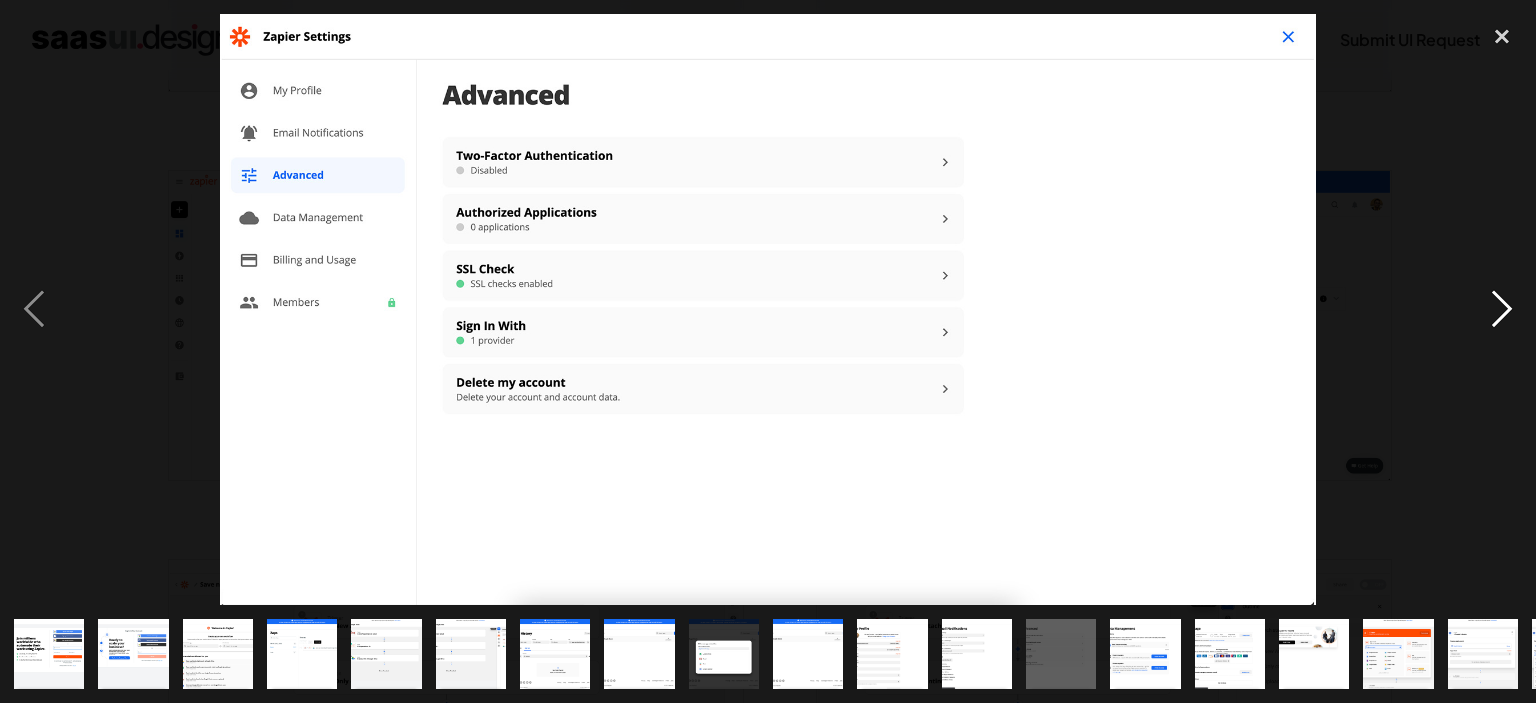 click at bounding box center (1502, 309) 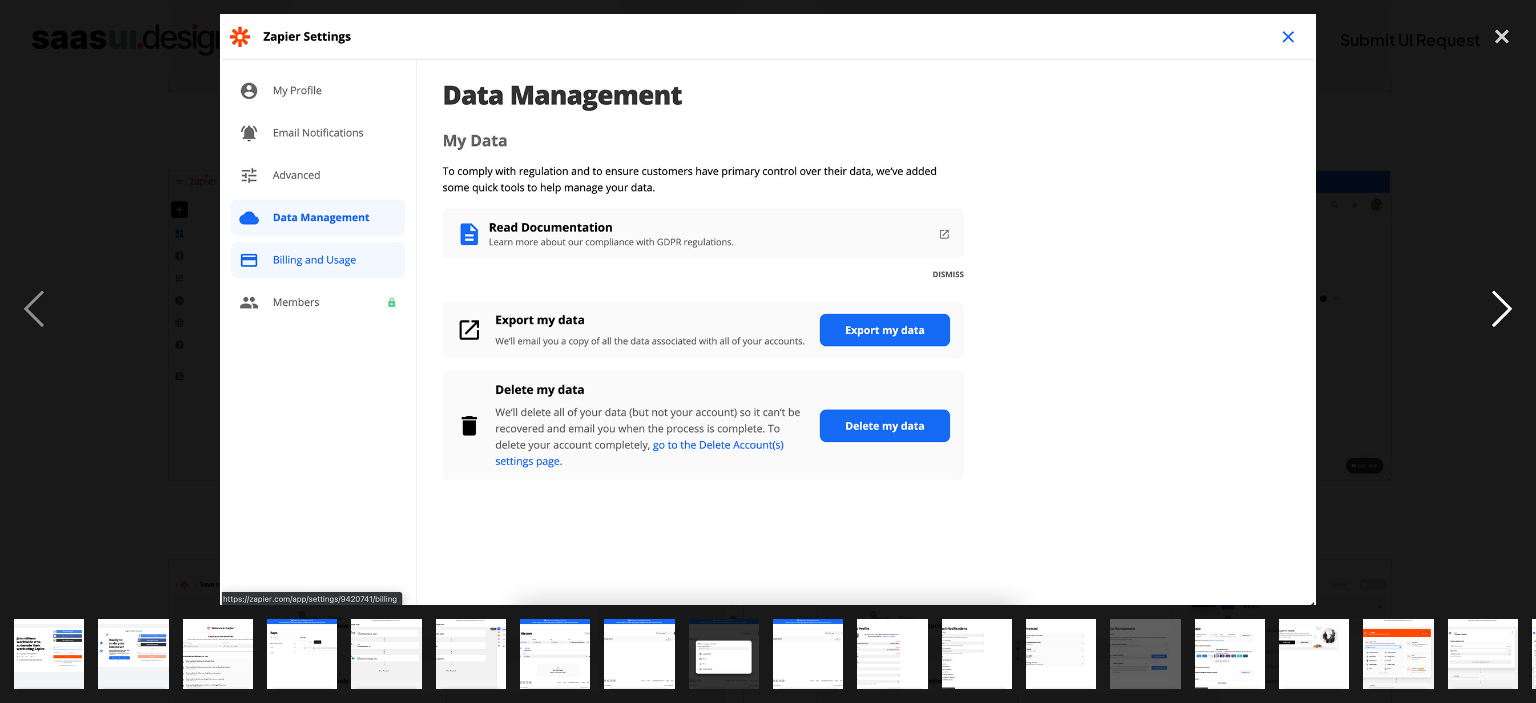 click at bounding box center (1502, 309) 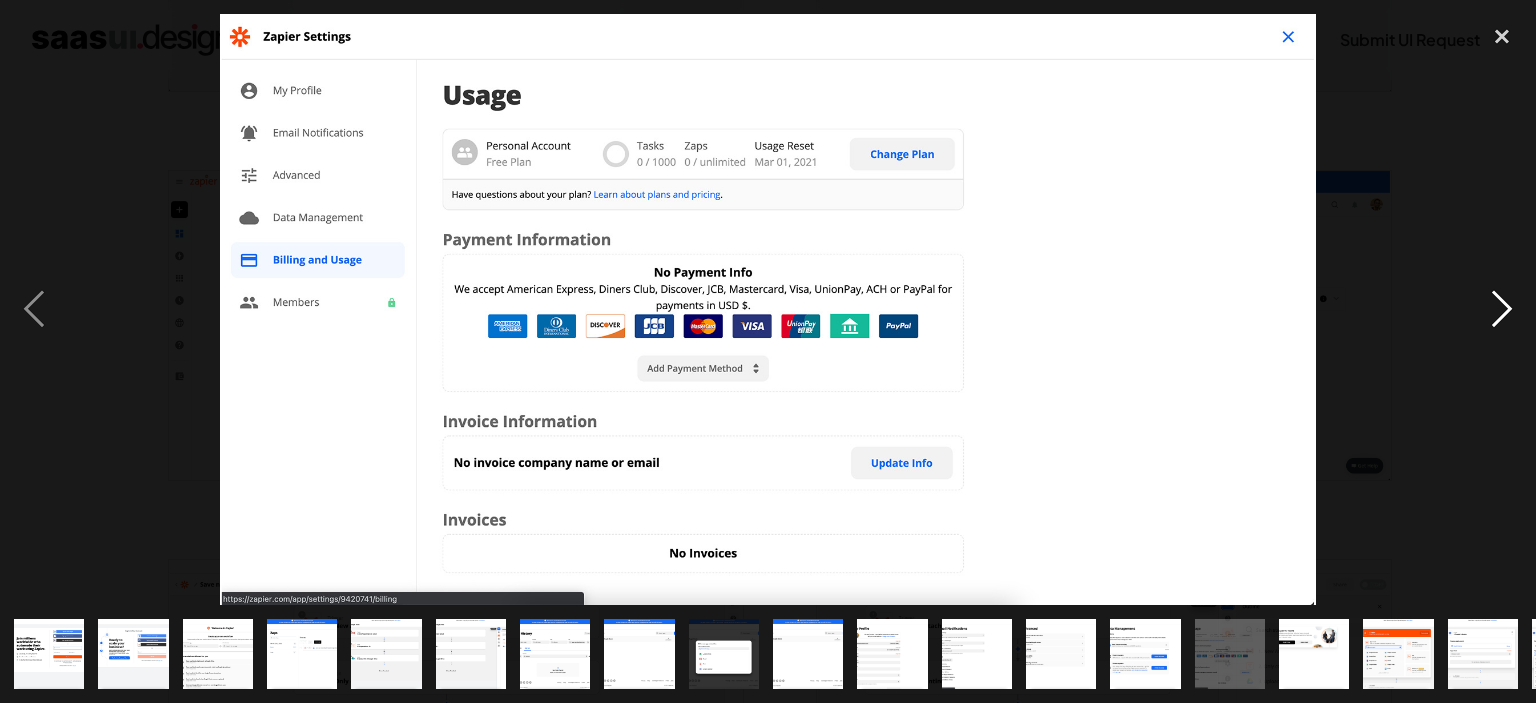 click at bounding box center (1502, 309) 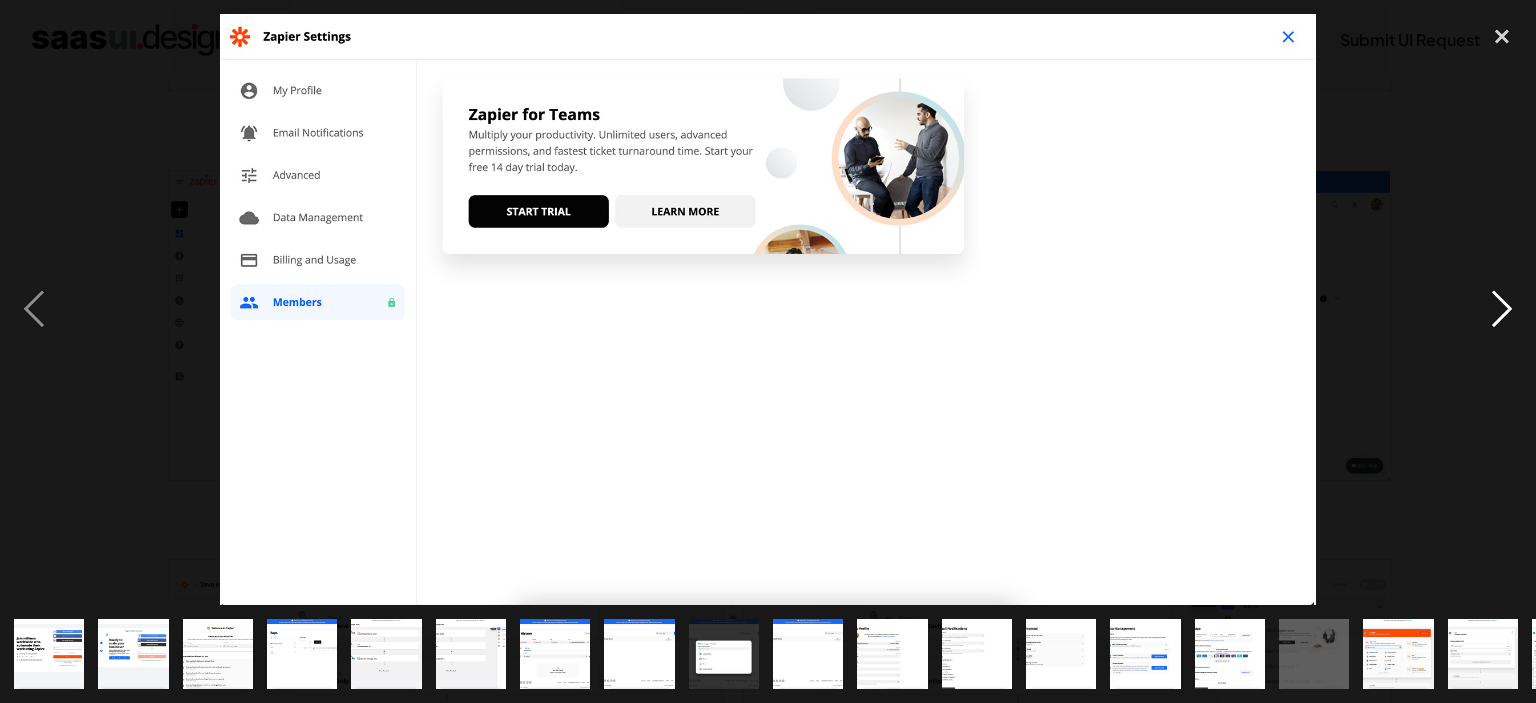 click at bounding box center (1502, 309) 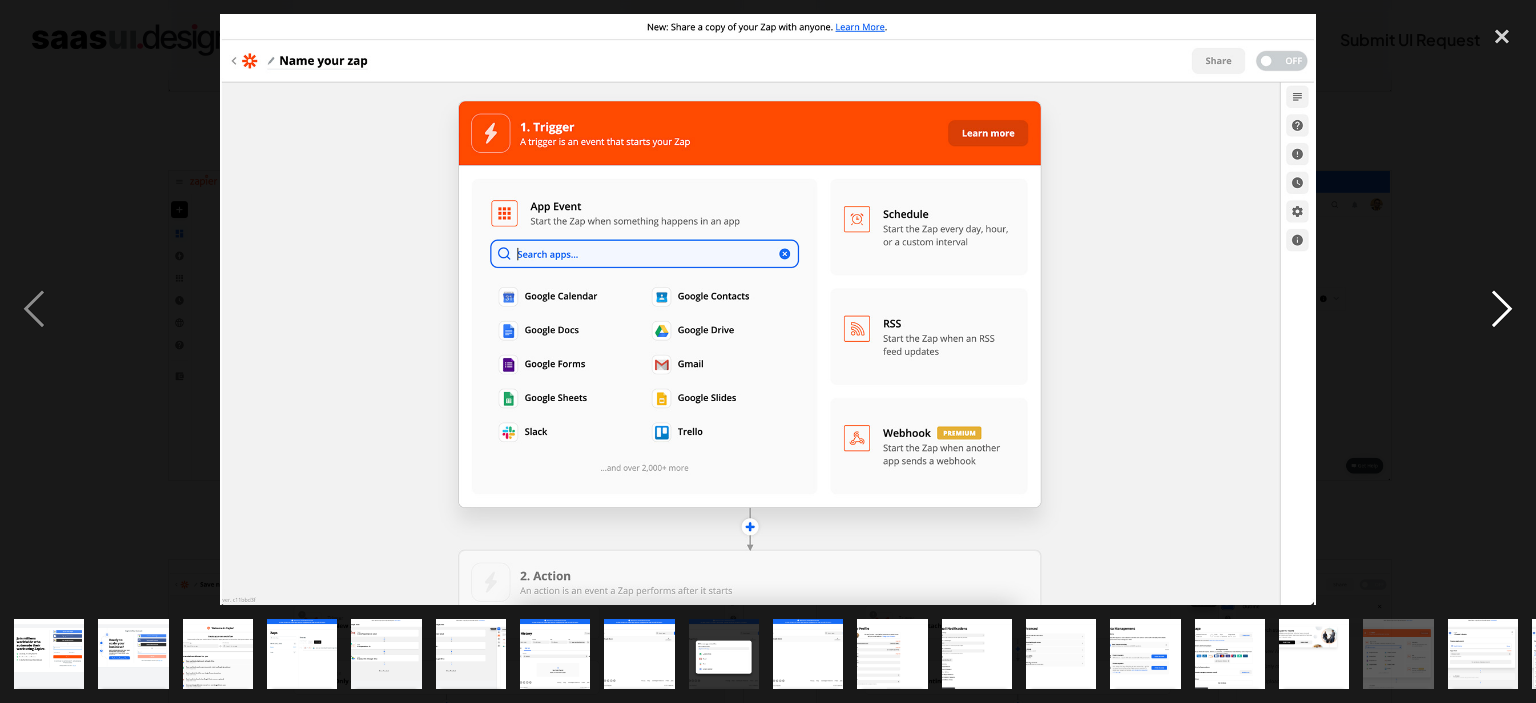 click at bounding box center [1502, 309] 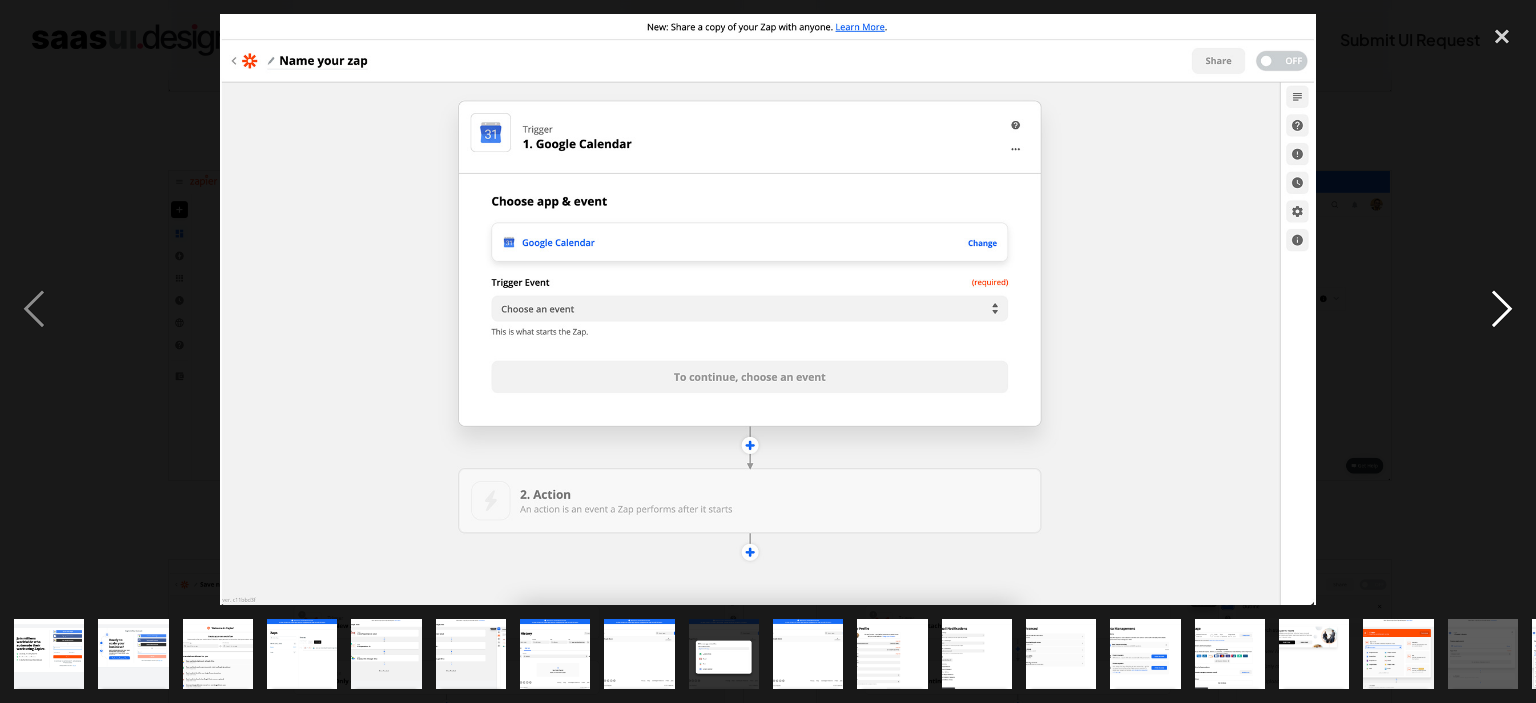 click at bounding box center [1502, 309] 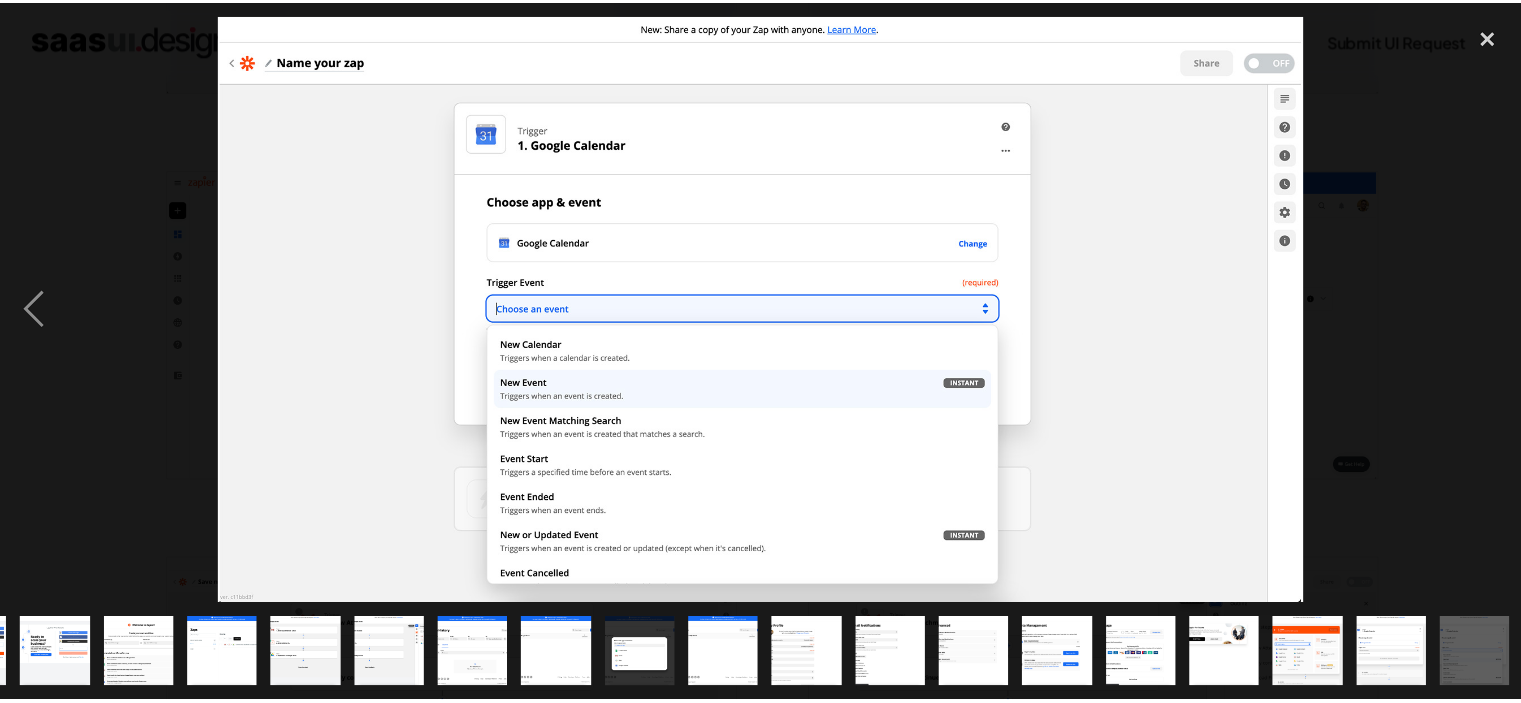 scroll, scrollTop: 0, scrollLeft: 80, axis: horizontal 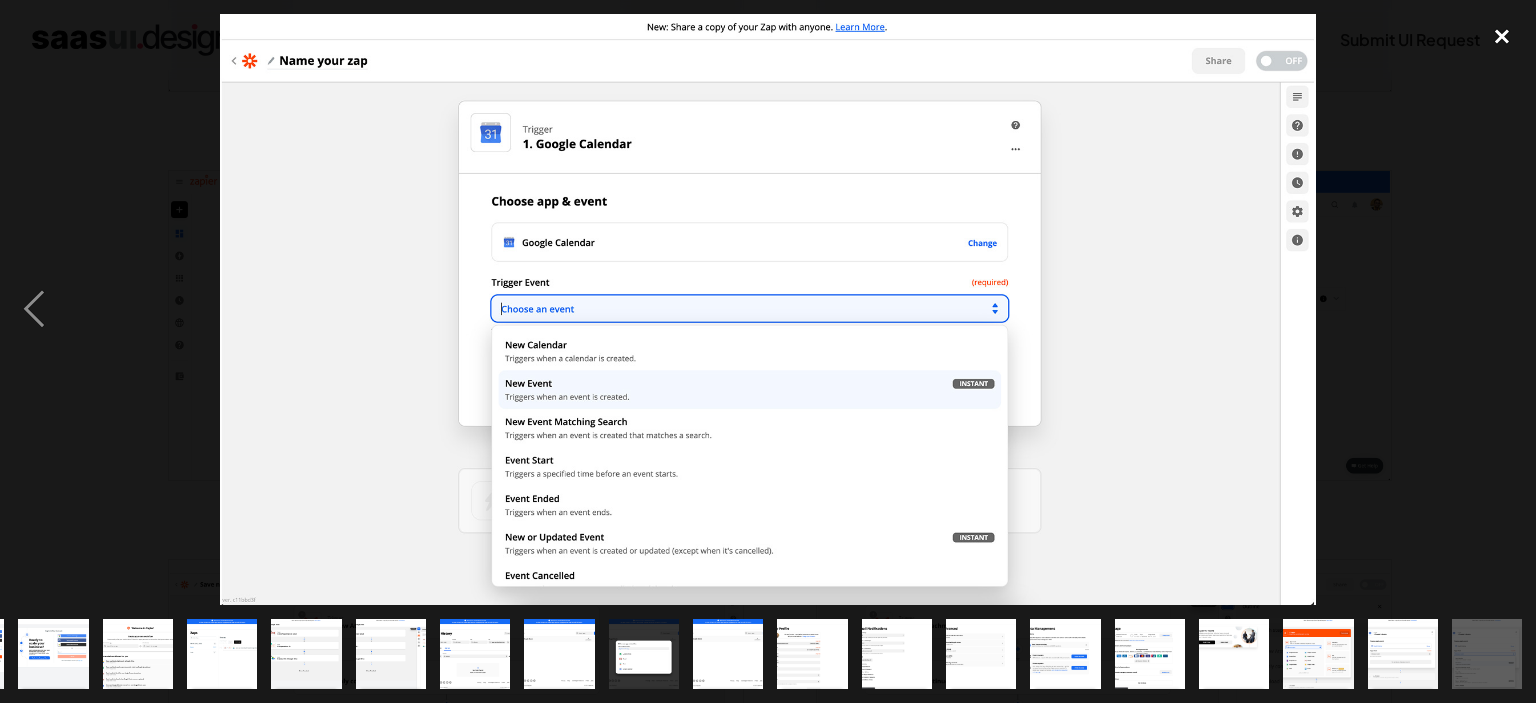 click at bounding box center (1502, 36) 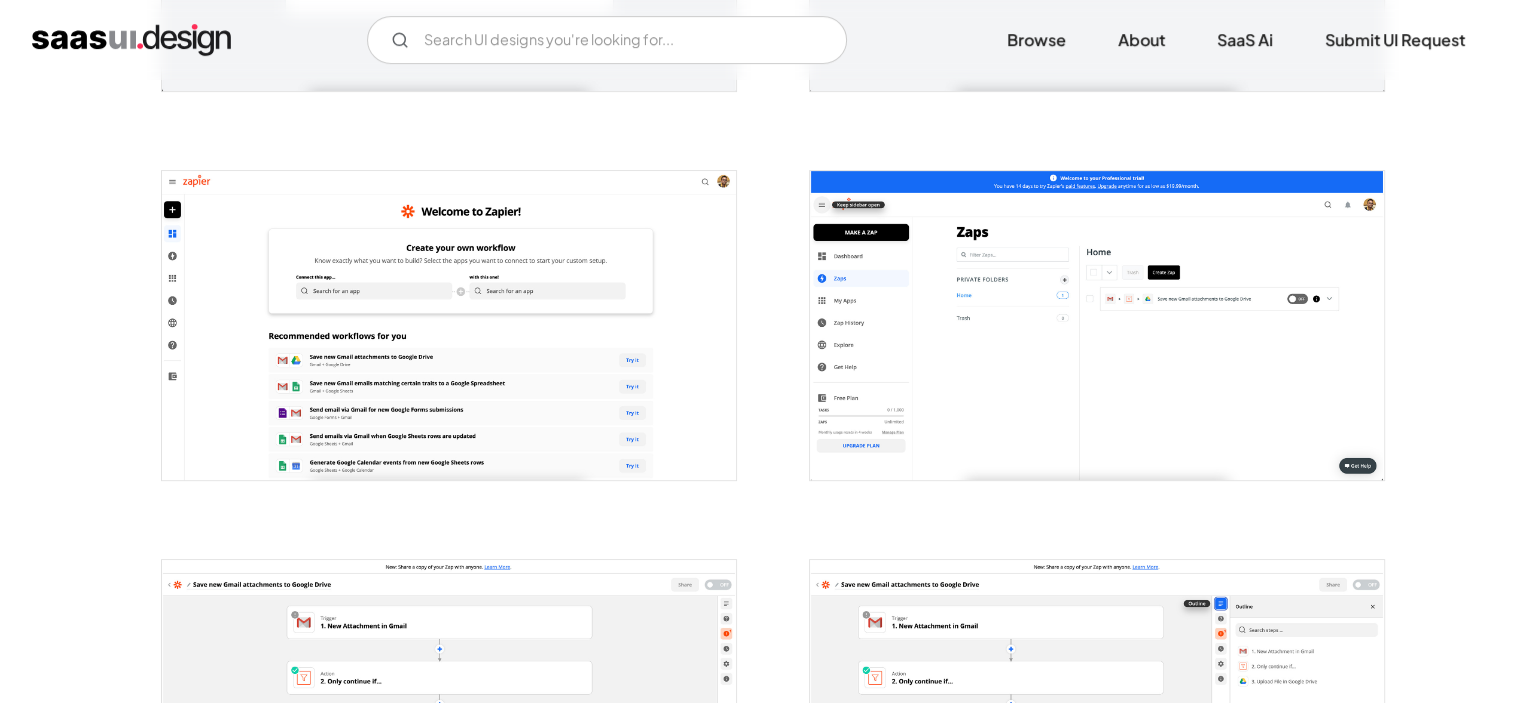 scroll, scrollTop: 0, scrollLeft: 0, axis: both 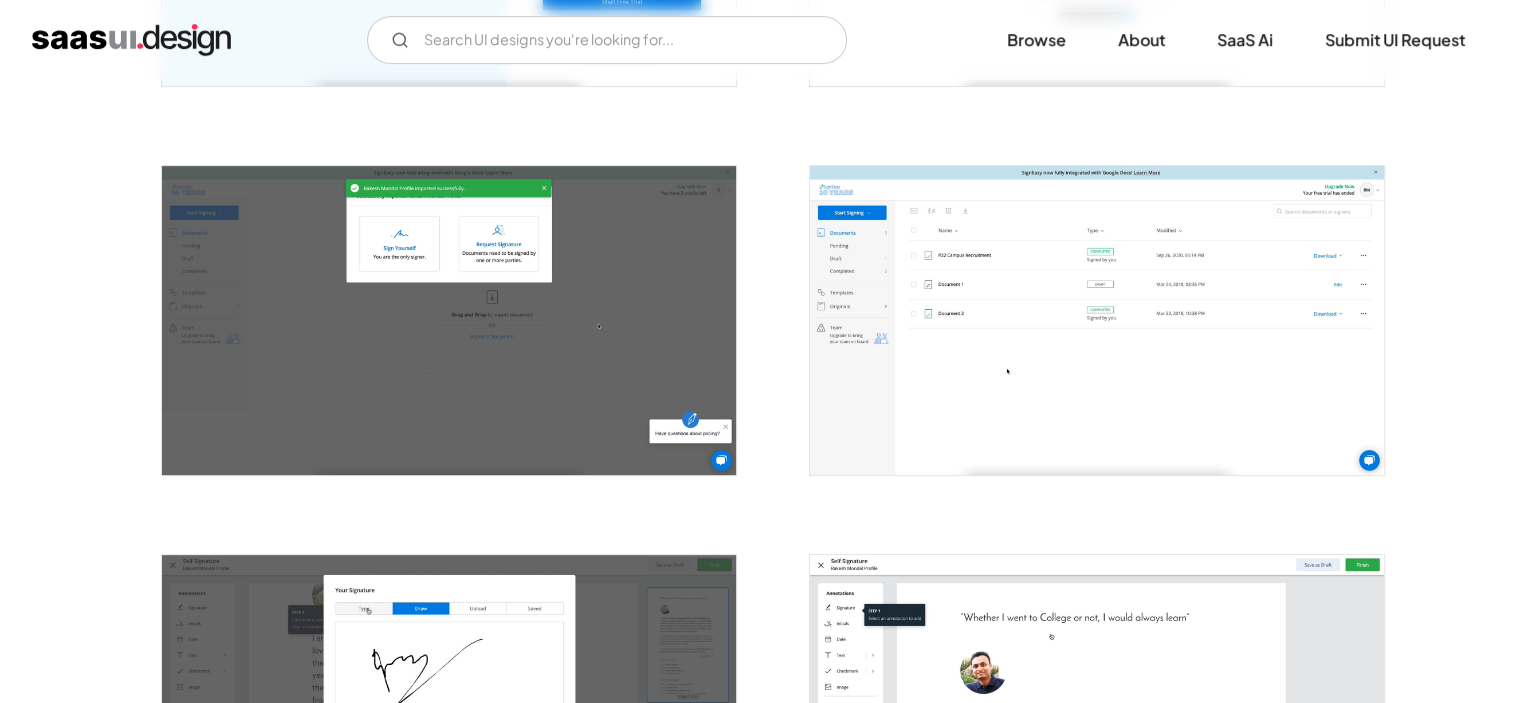 click at bounding box center (449, 320) 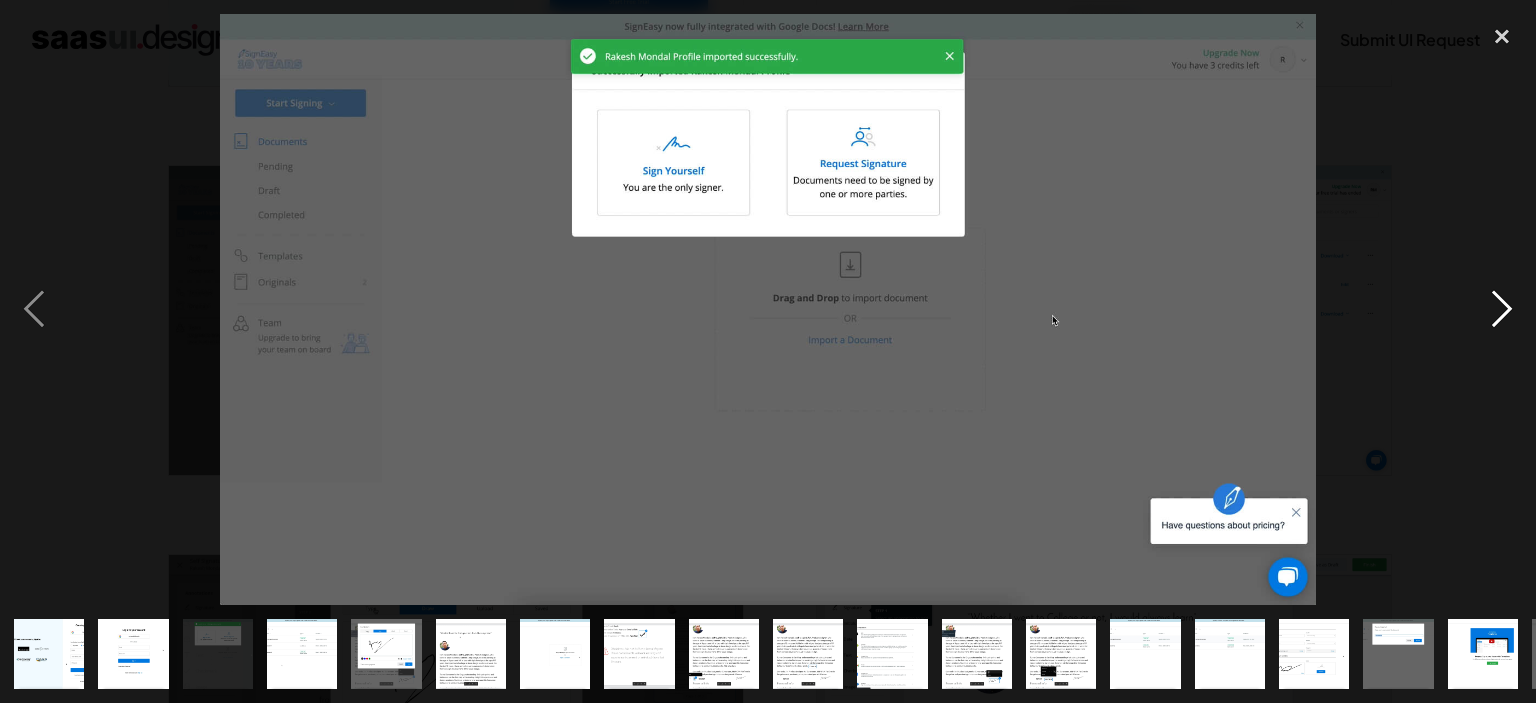 click at bounding box center [1502, 309] 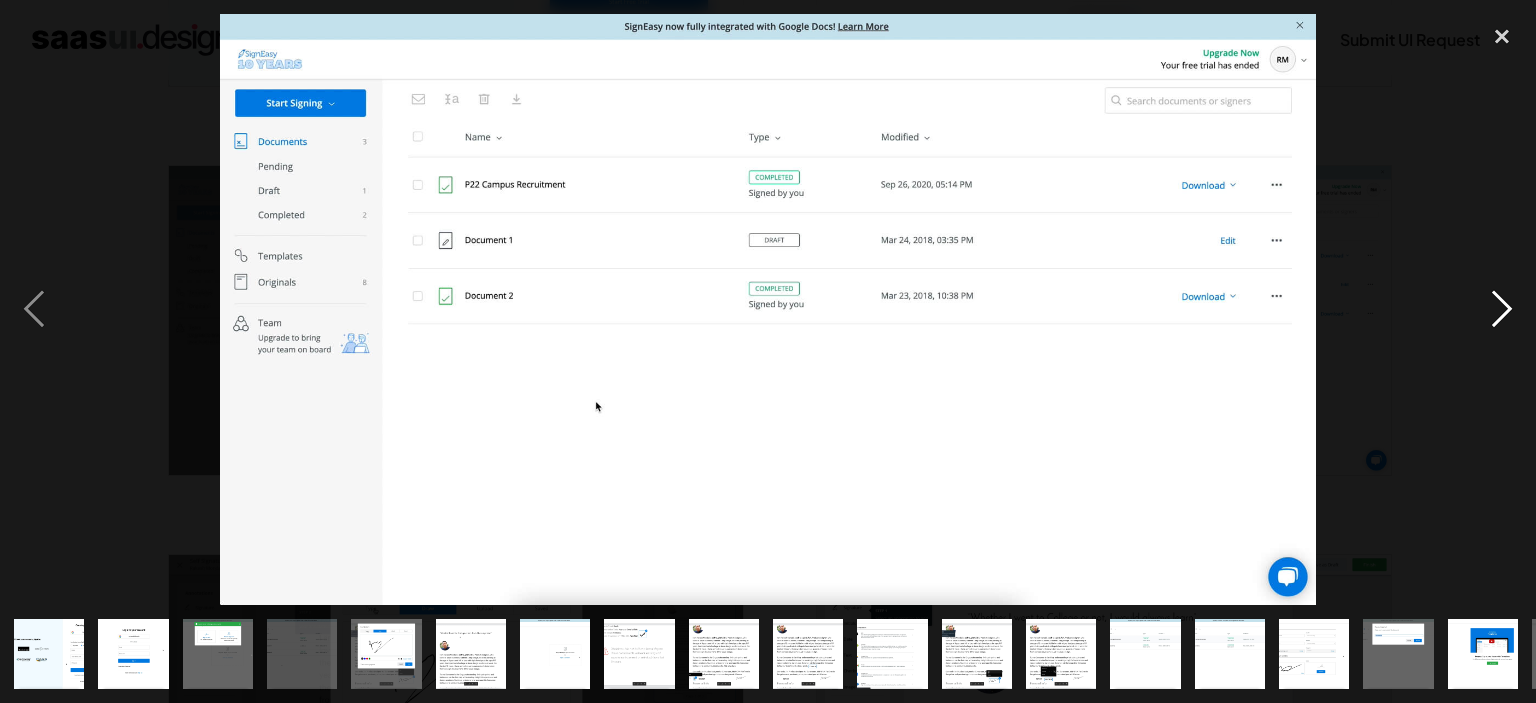 click at bounding box center [1502, 309] 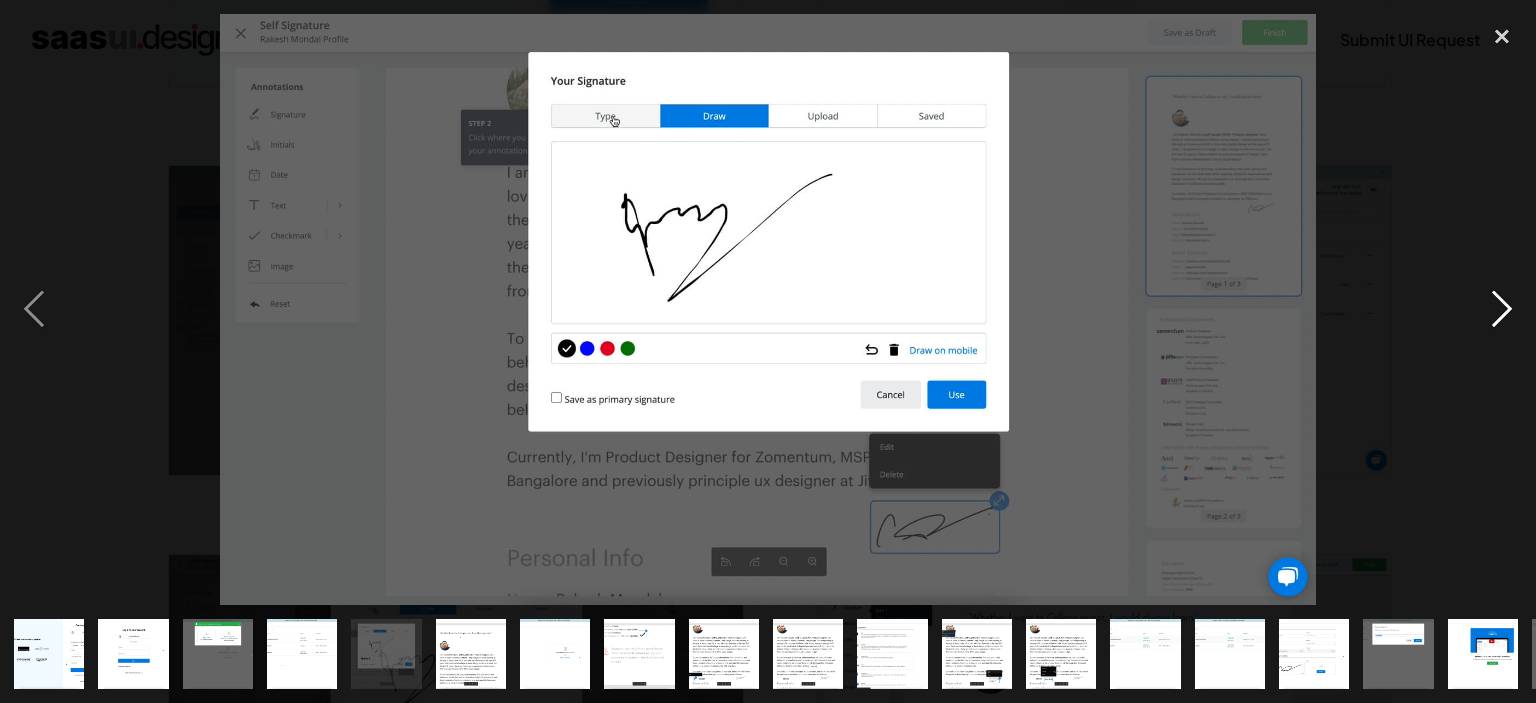 click at bounding box center (1502, 309) 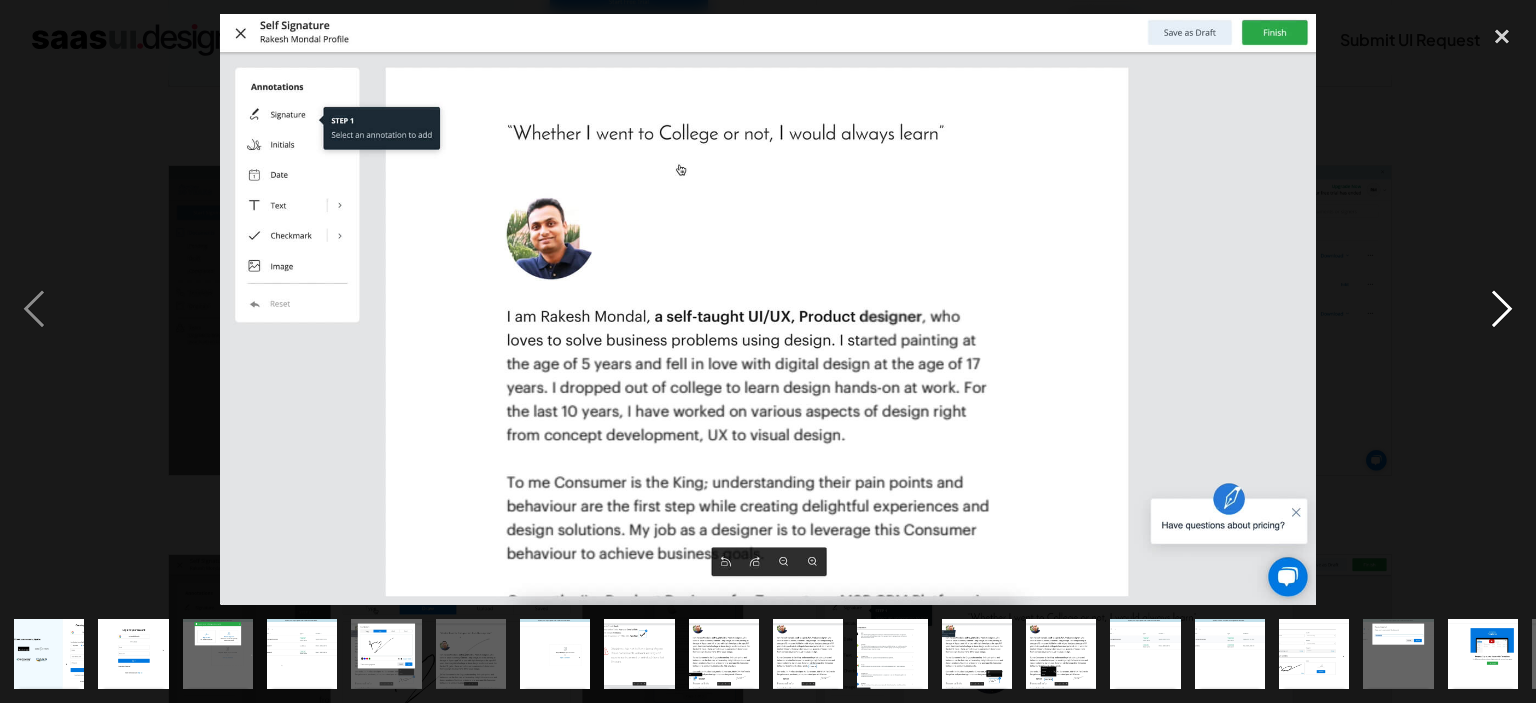 click at bounding box center [1502, 309] 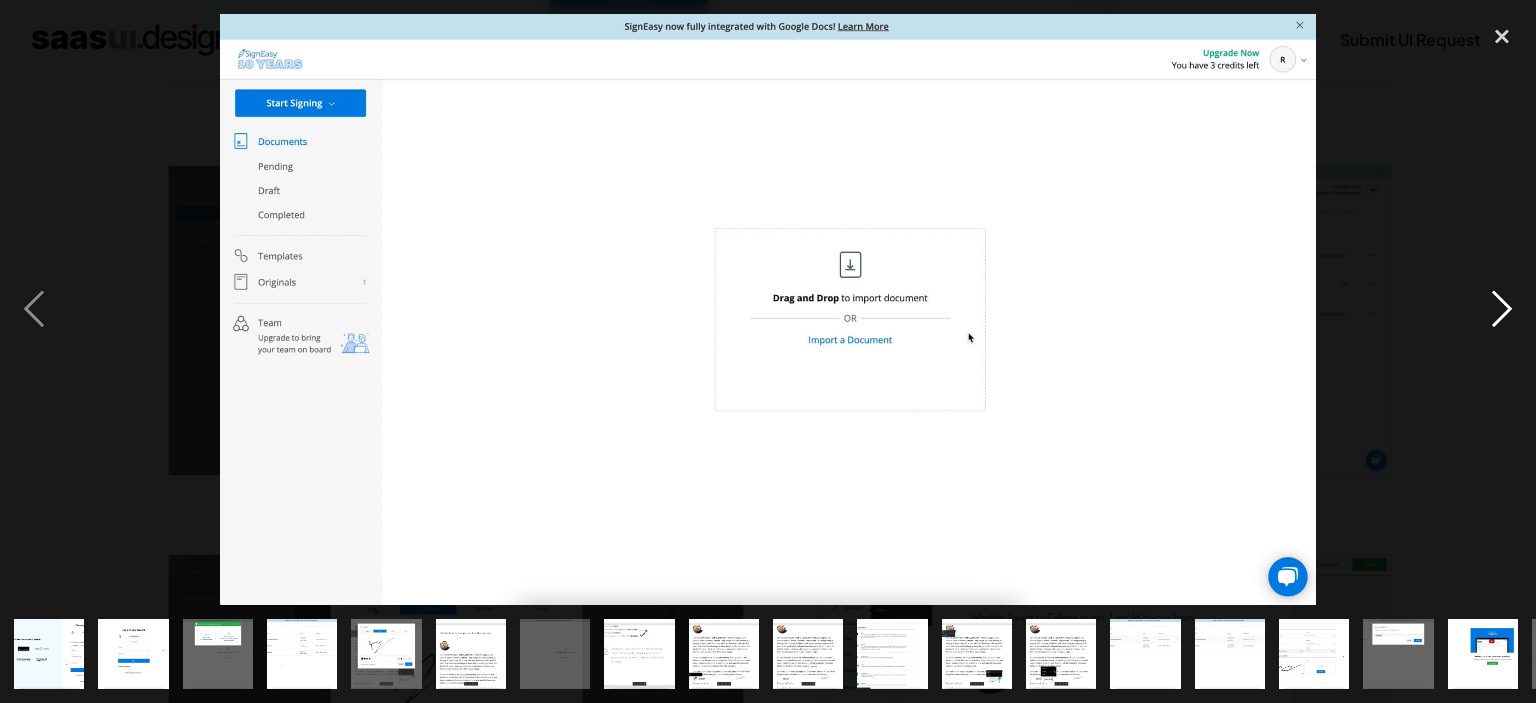 click at bounding box center [1502, 309] 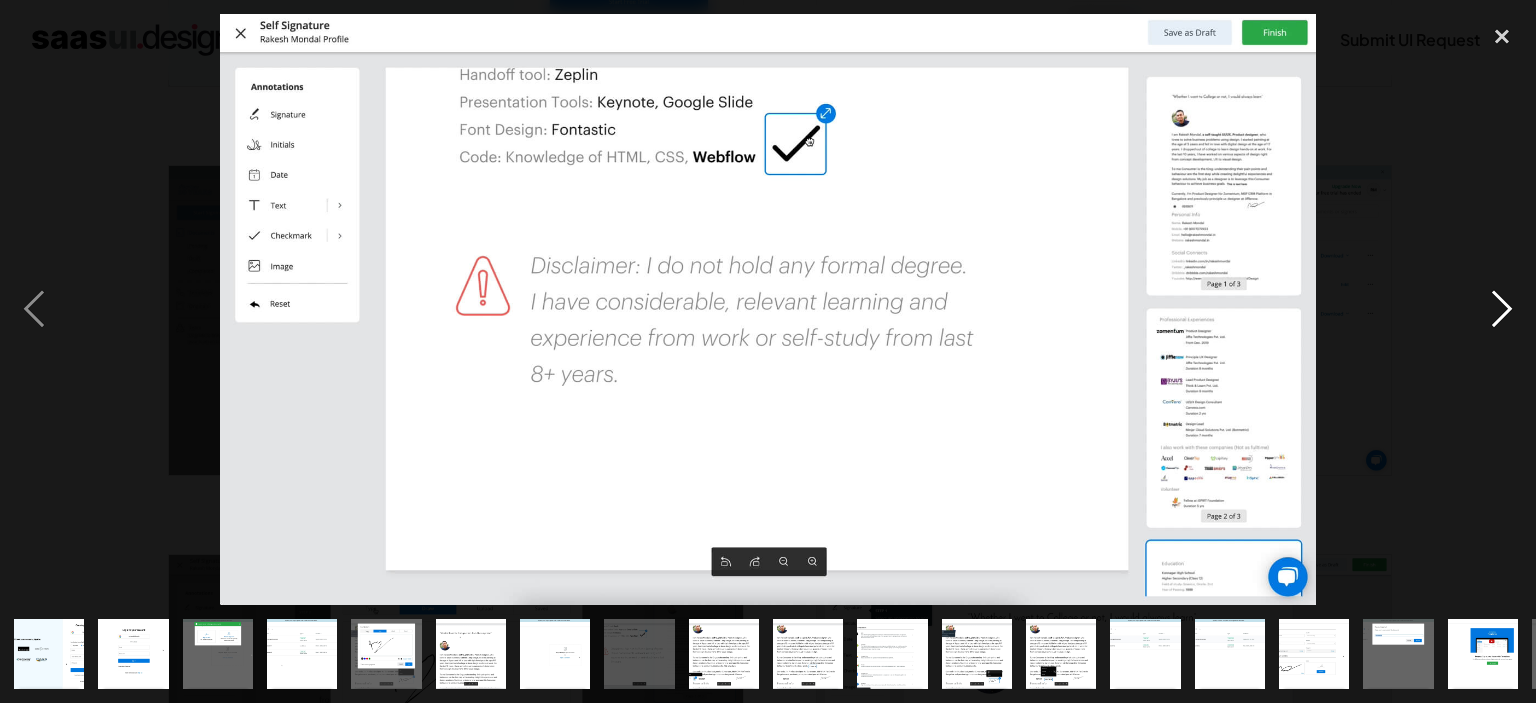 click at bounding box center [1502, 309] 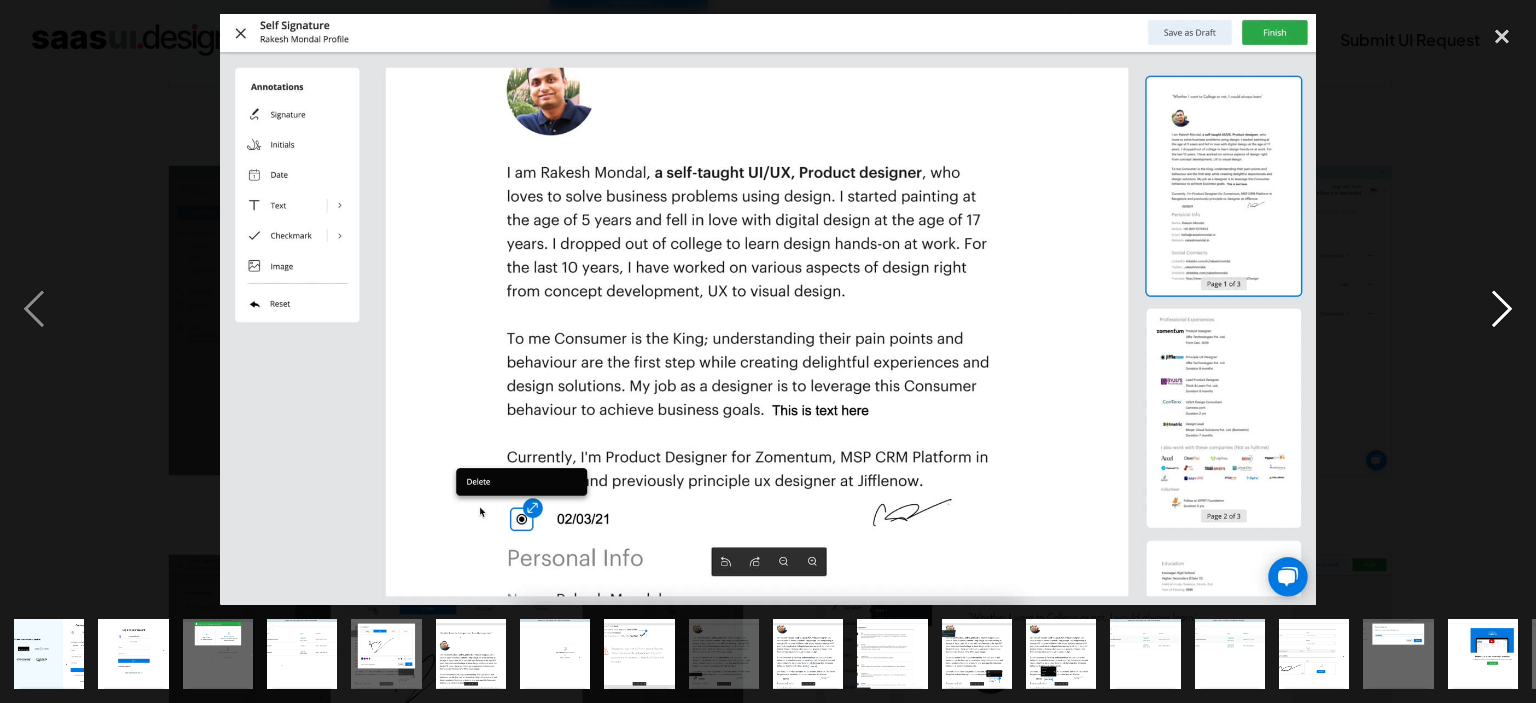 click at bounding box center (1502, 309) 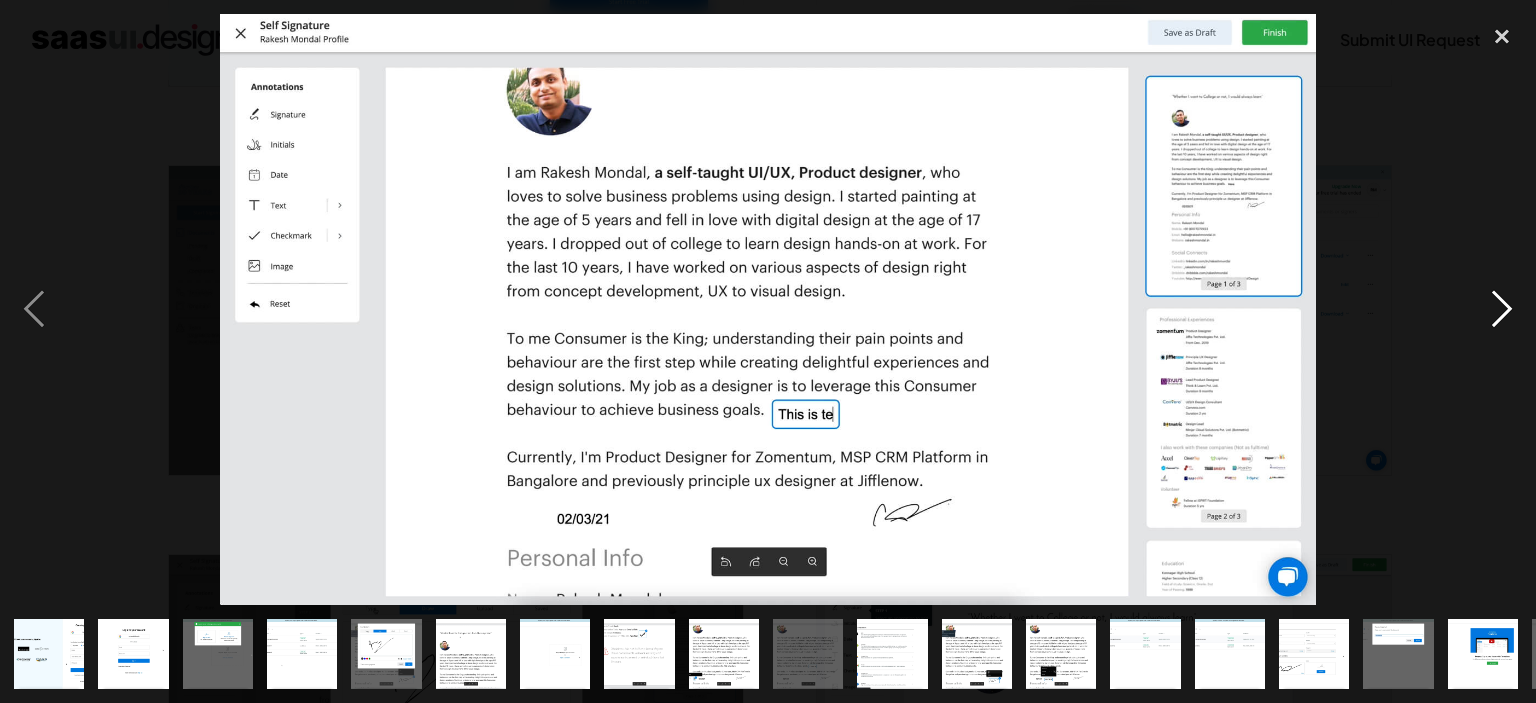 click at bounding box center [1502, 309] 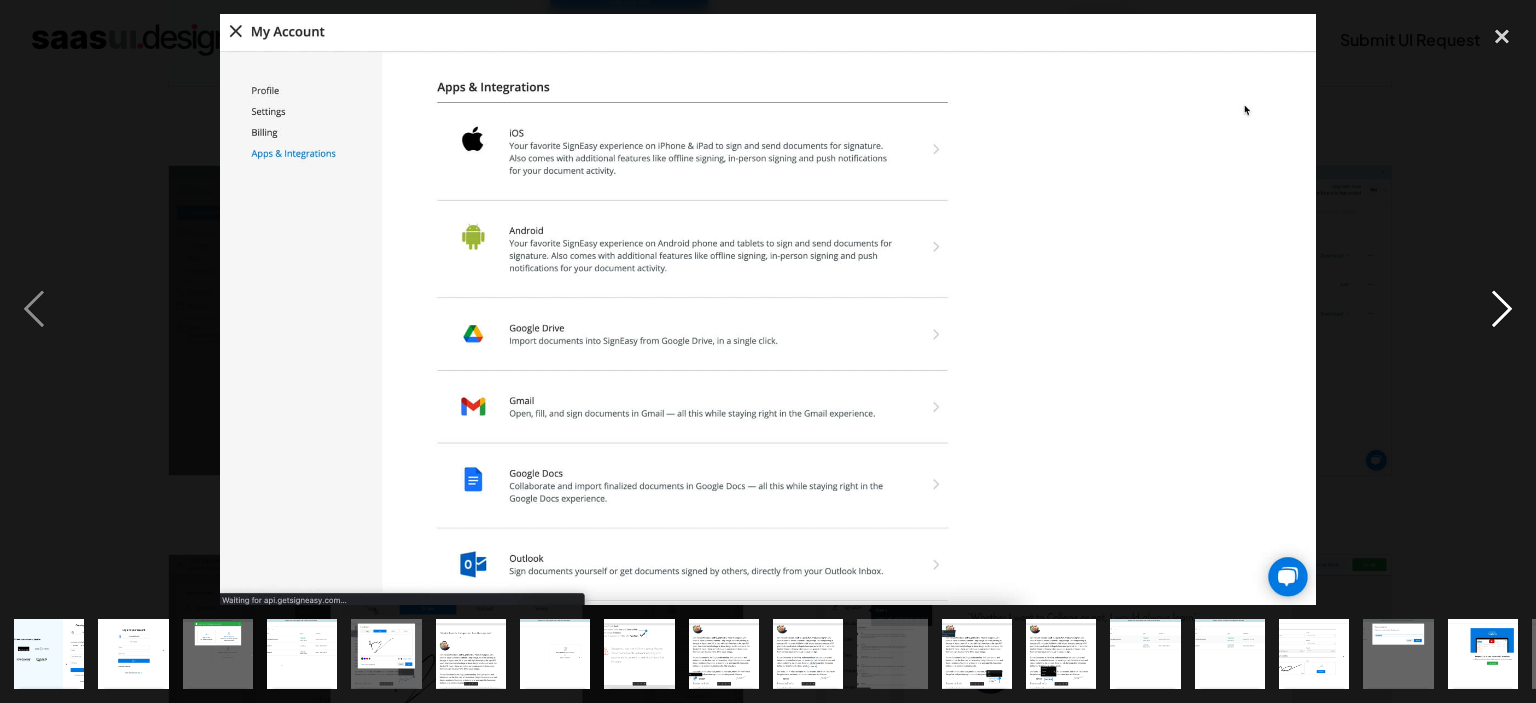 click at bounding box center (1502, 309) 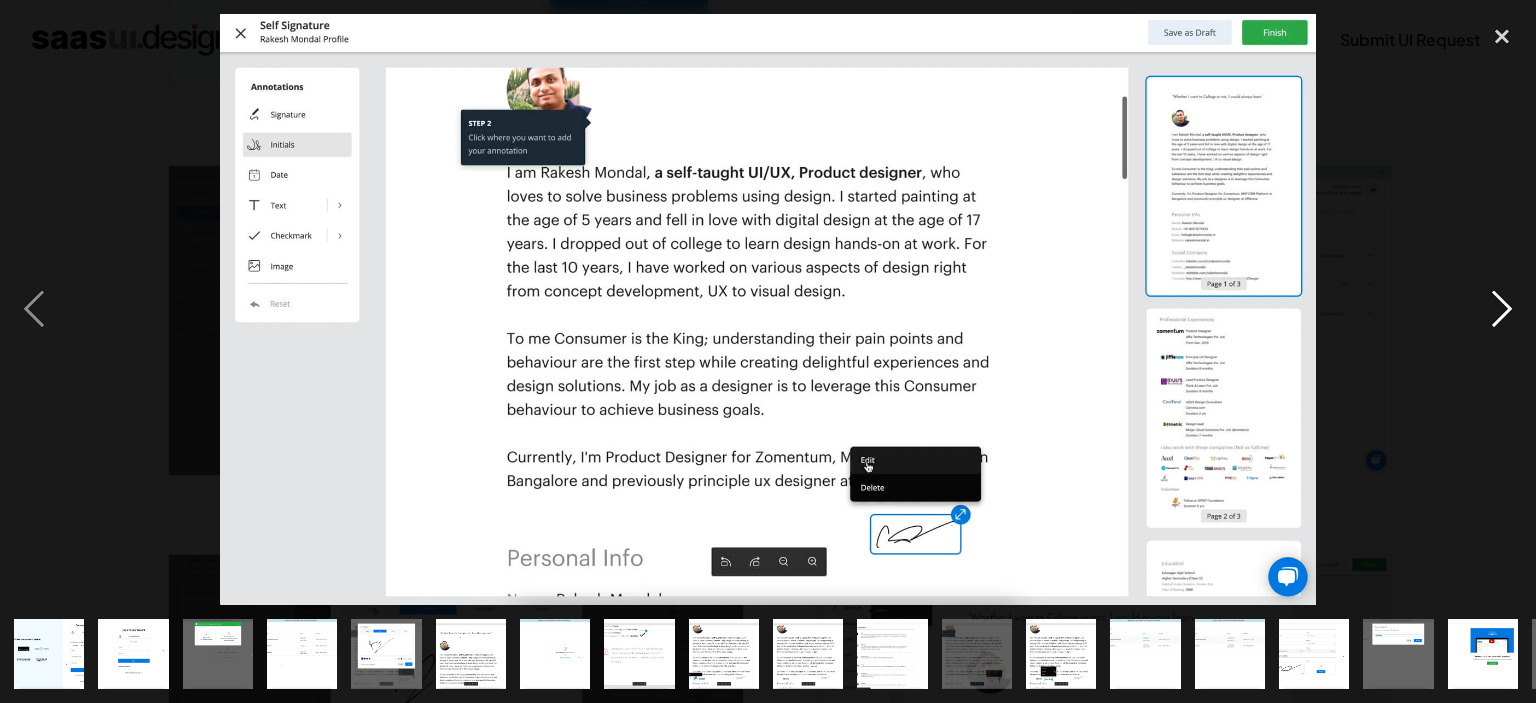 click at bounding box center (1502, 309) 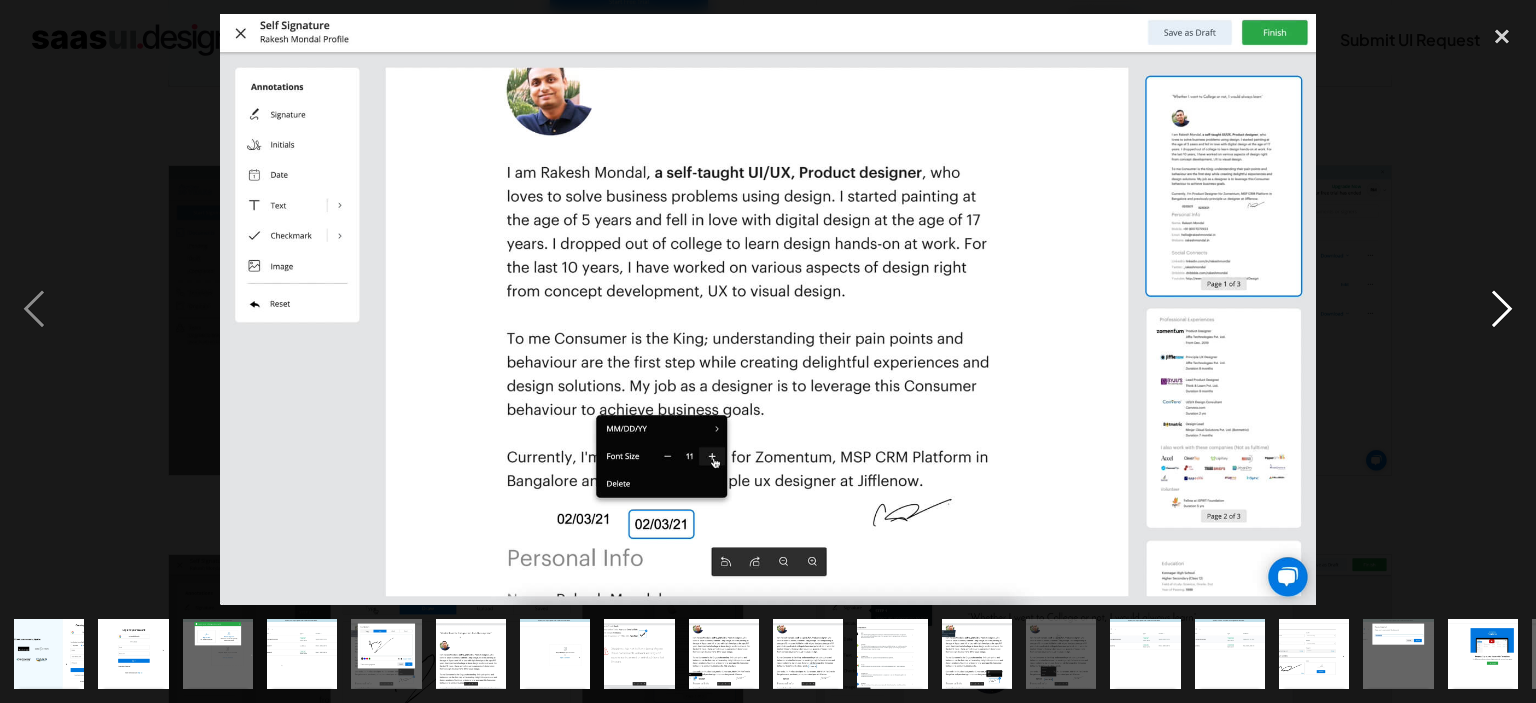 click at bounding box center [1502, 309] 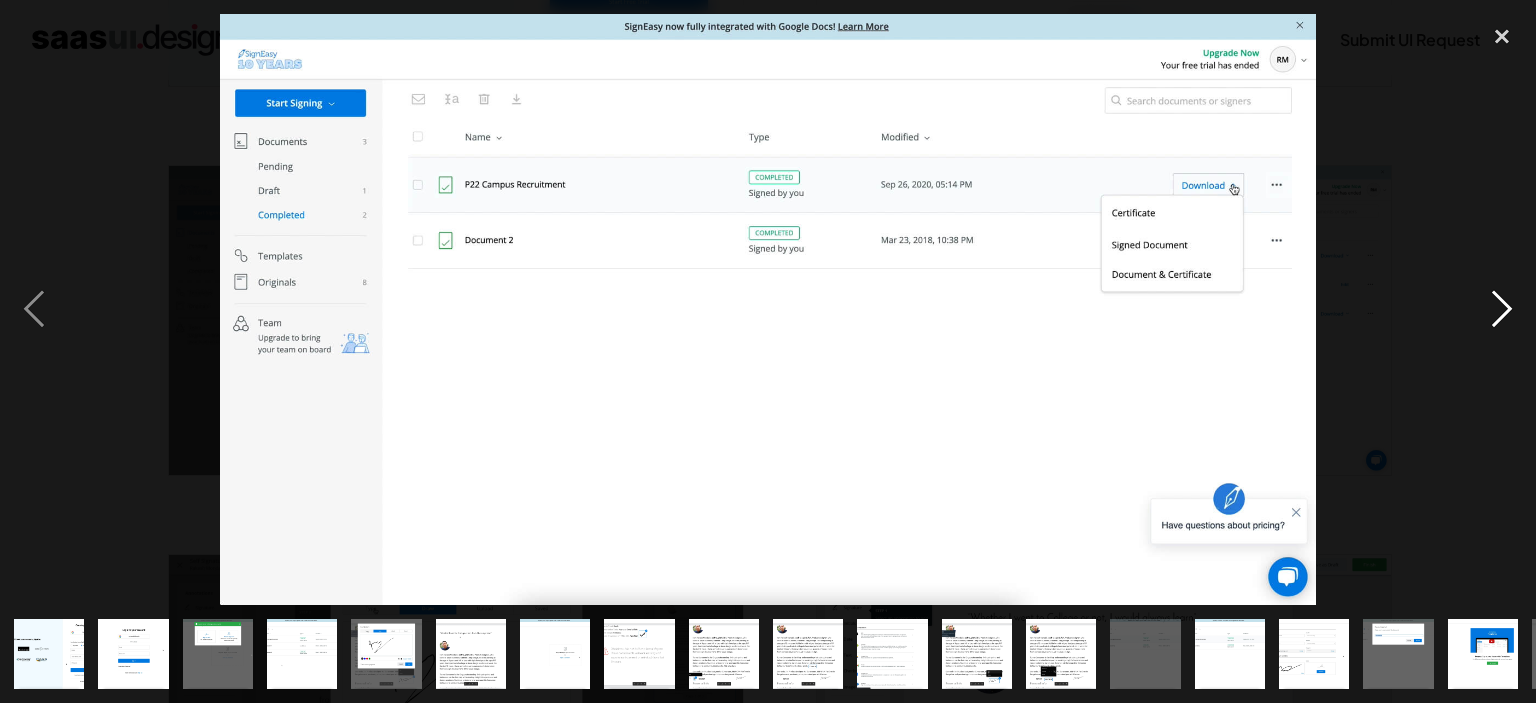 click at bounding box center [1502, 309] 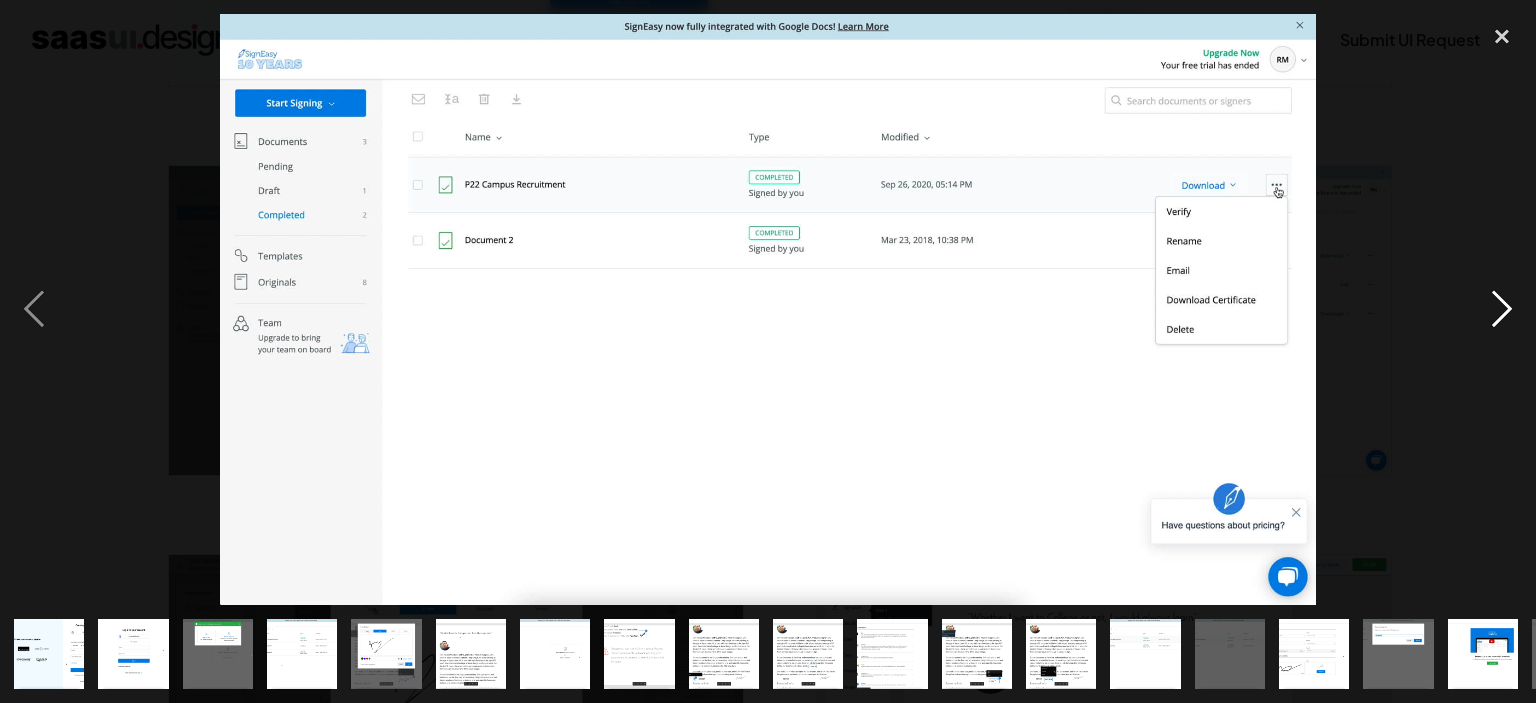 click at bounding box center [1502, 309] 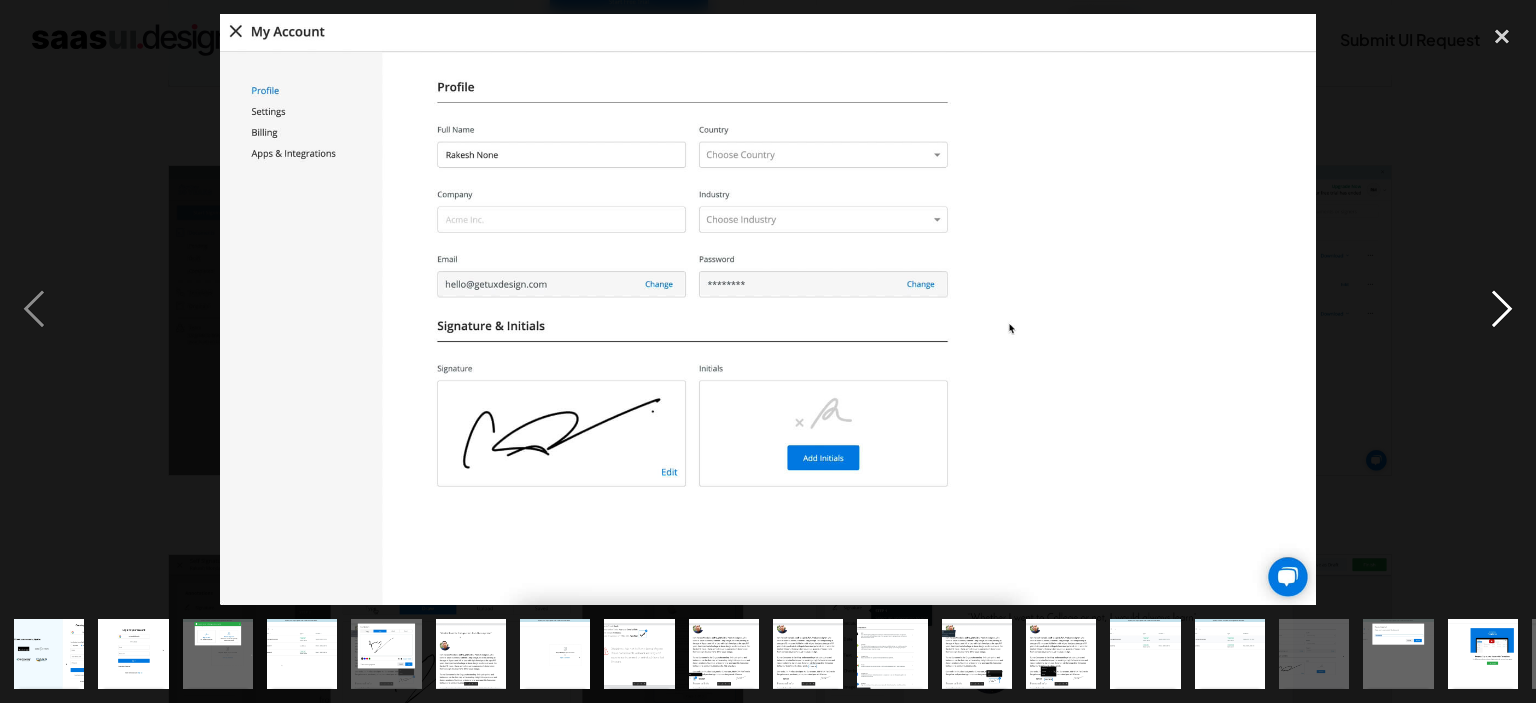 click at bounding box center (1502, 309) 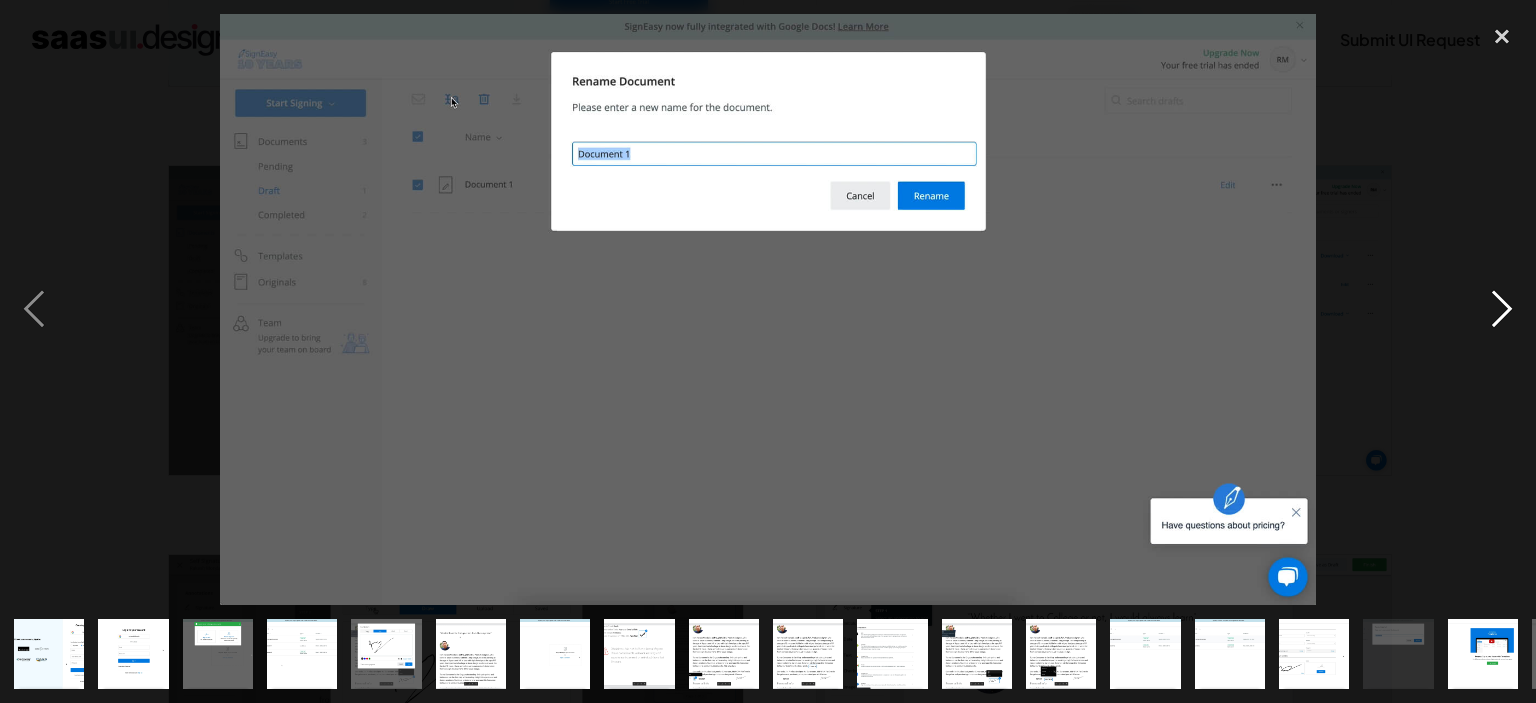 click at bounding box center (1502, 309) 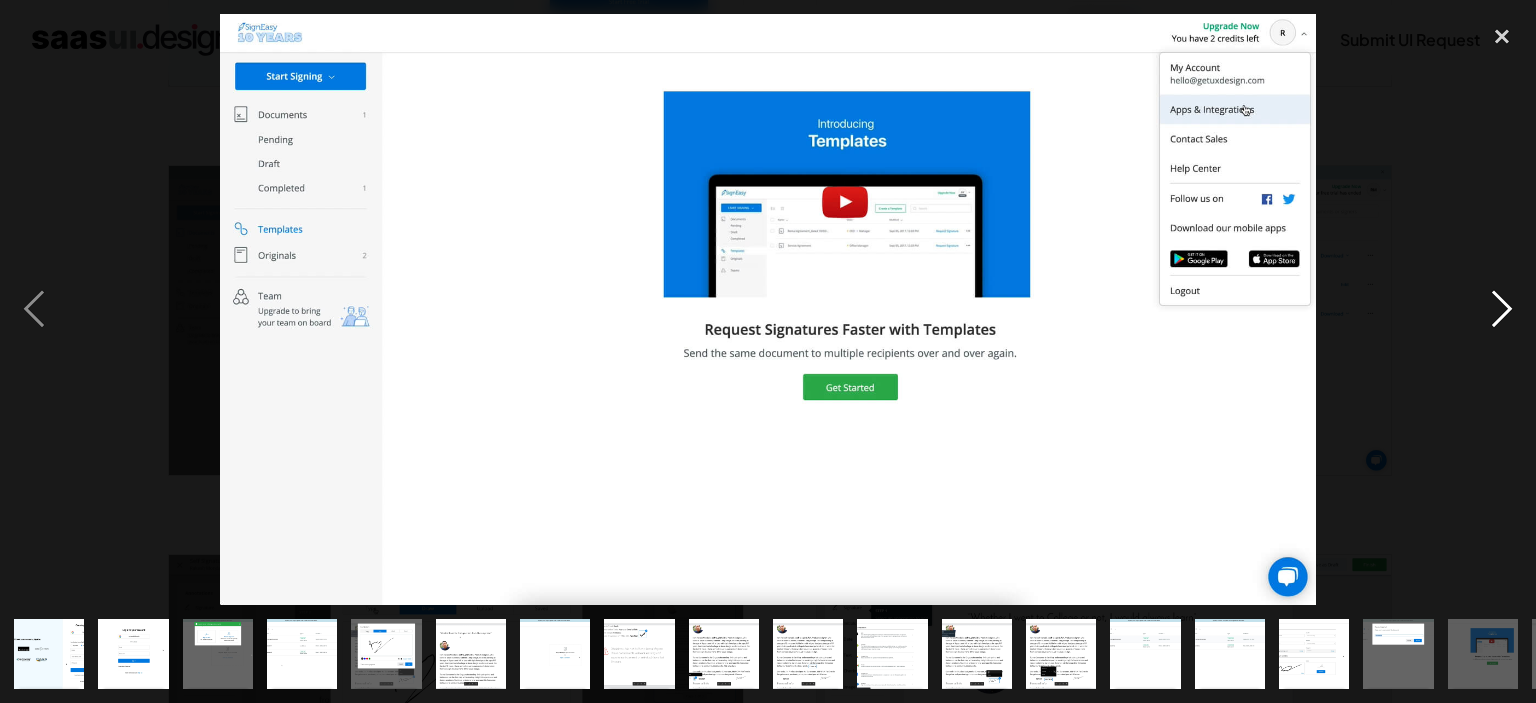 click at bounding box center [1502, 309] 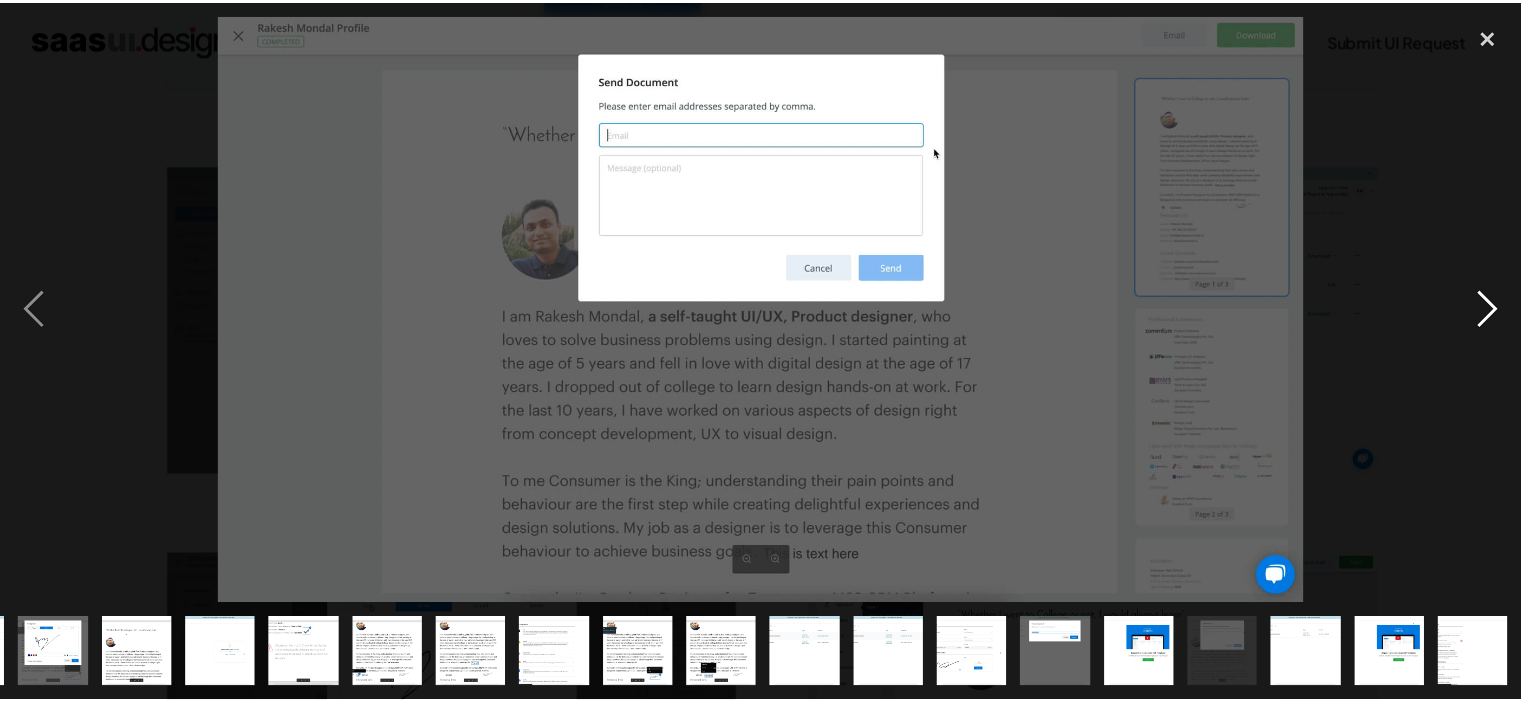 scroll, scrollTop: 0, scrollLeft: 334, axis: horizontal 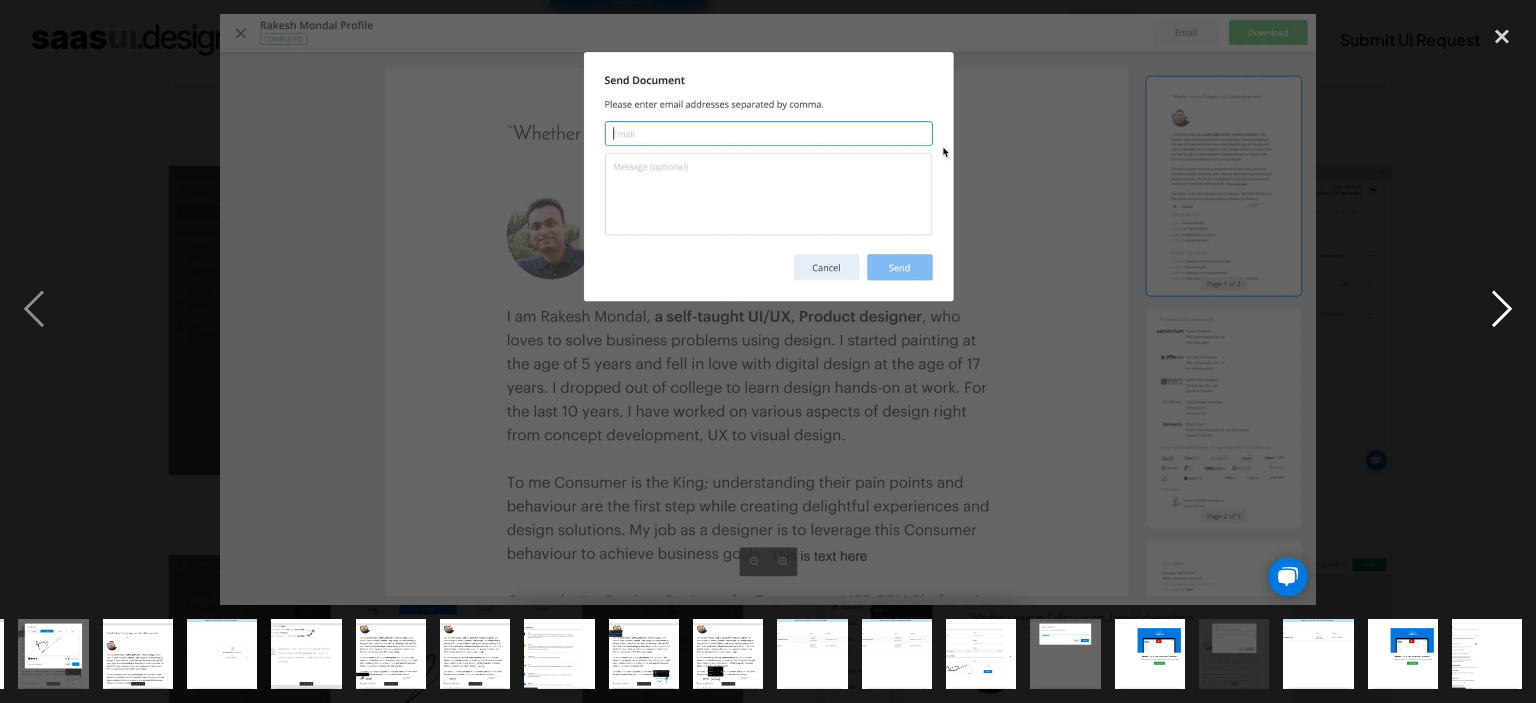 click at bounding box center (1502, 309) 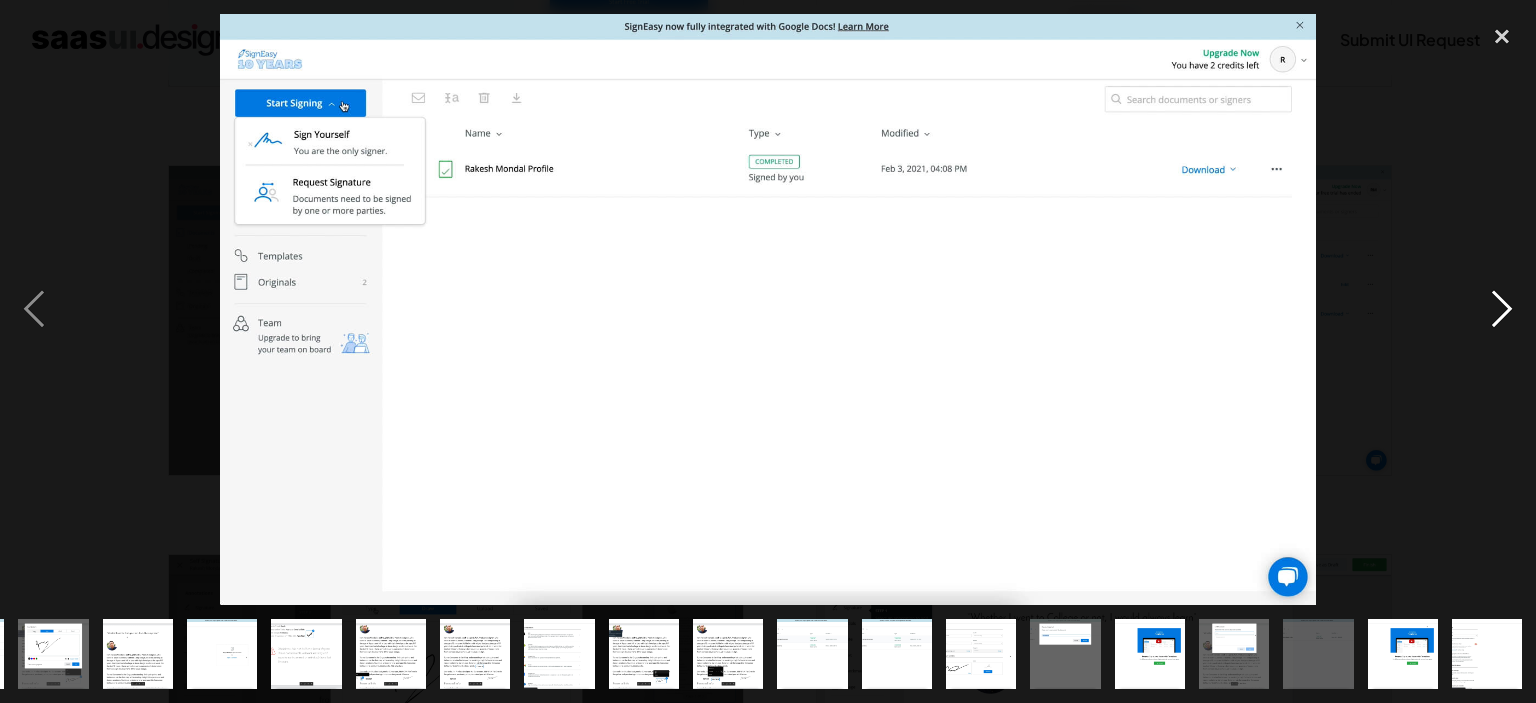click at bounding box center (1502, 309) 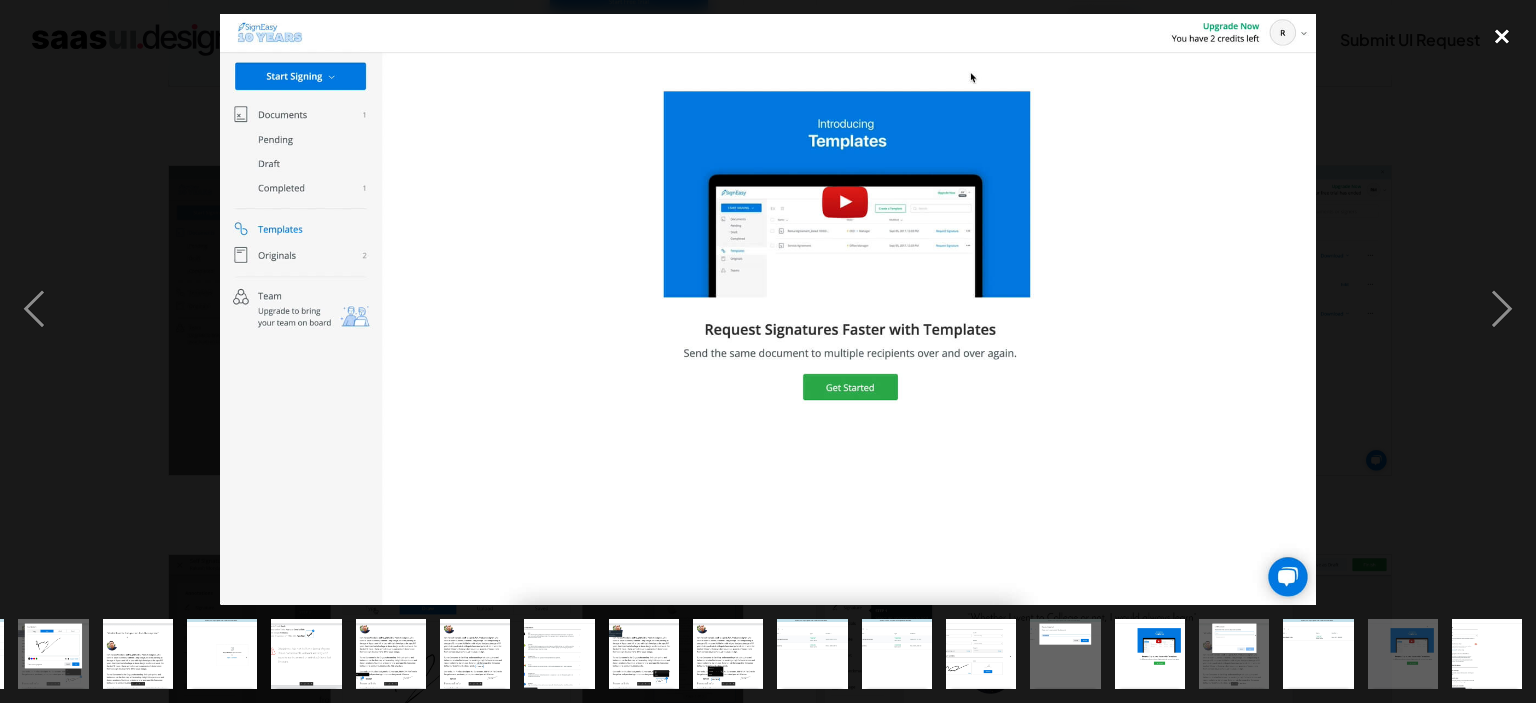 click at bounding box center [1502, 36] 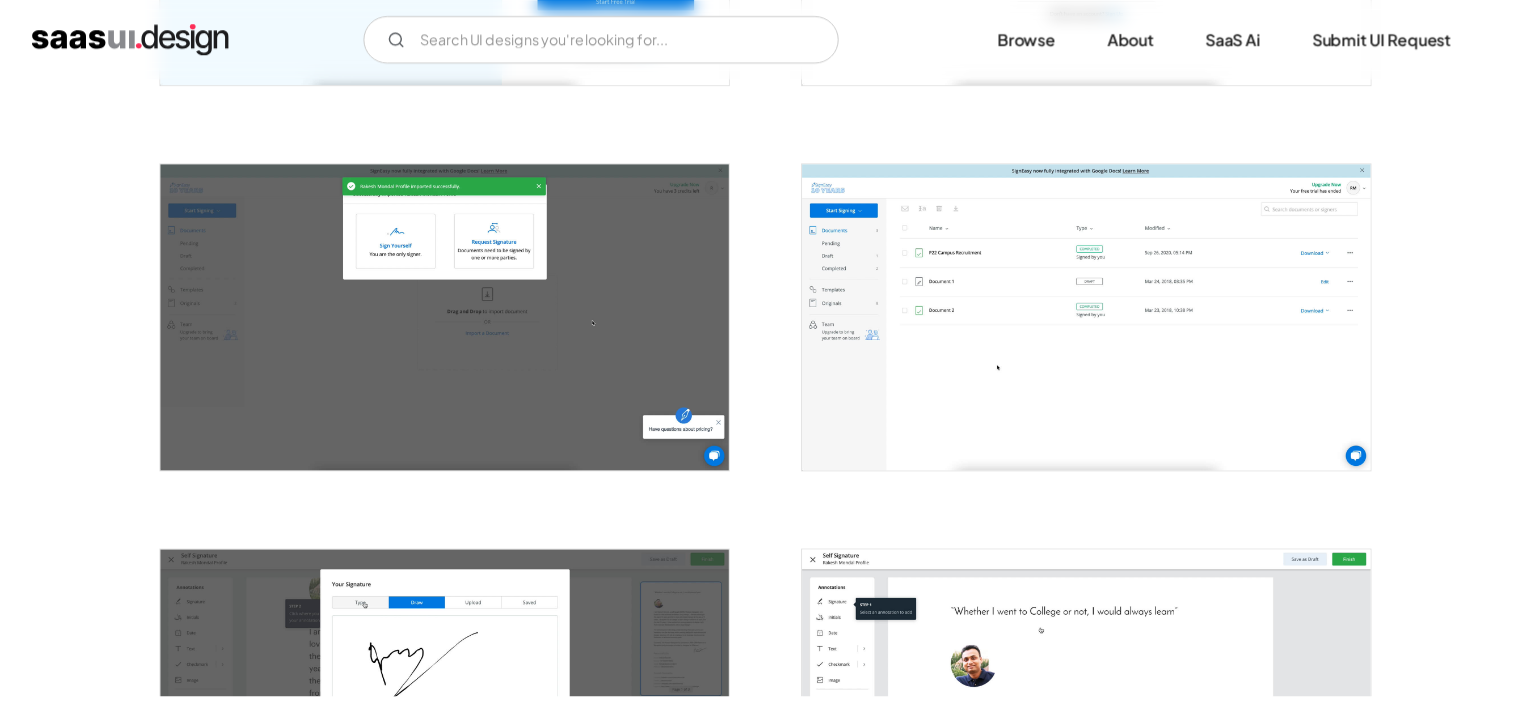 scroll, scrollTop: 0, scrollLeft: 0, axis: both 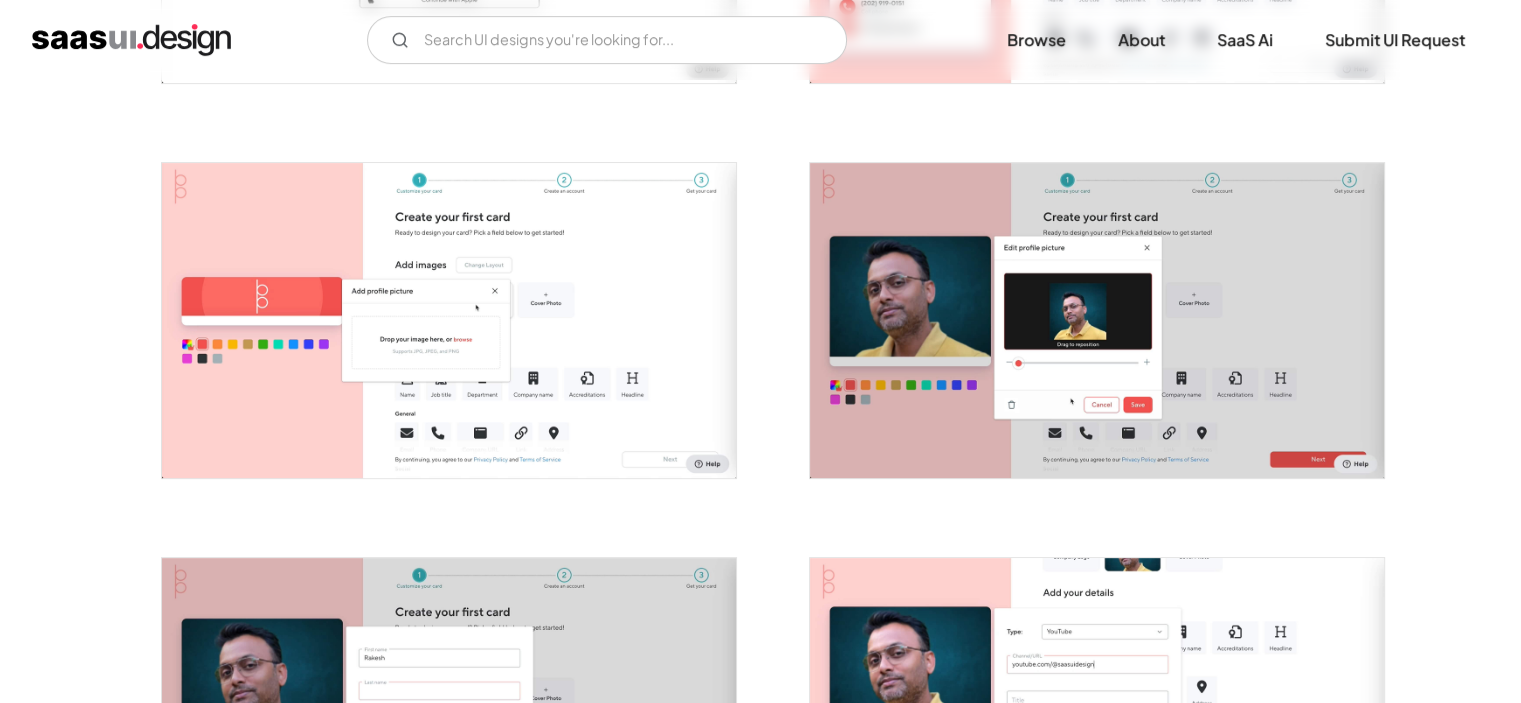 click at bounding box center (449, 320) 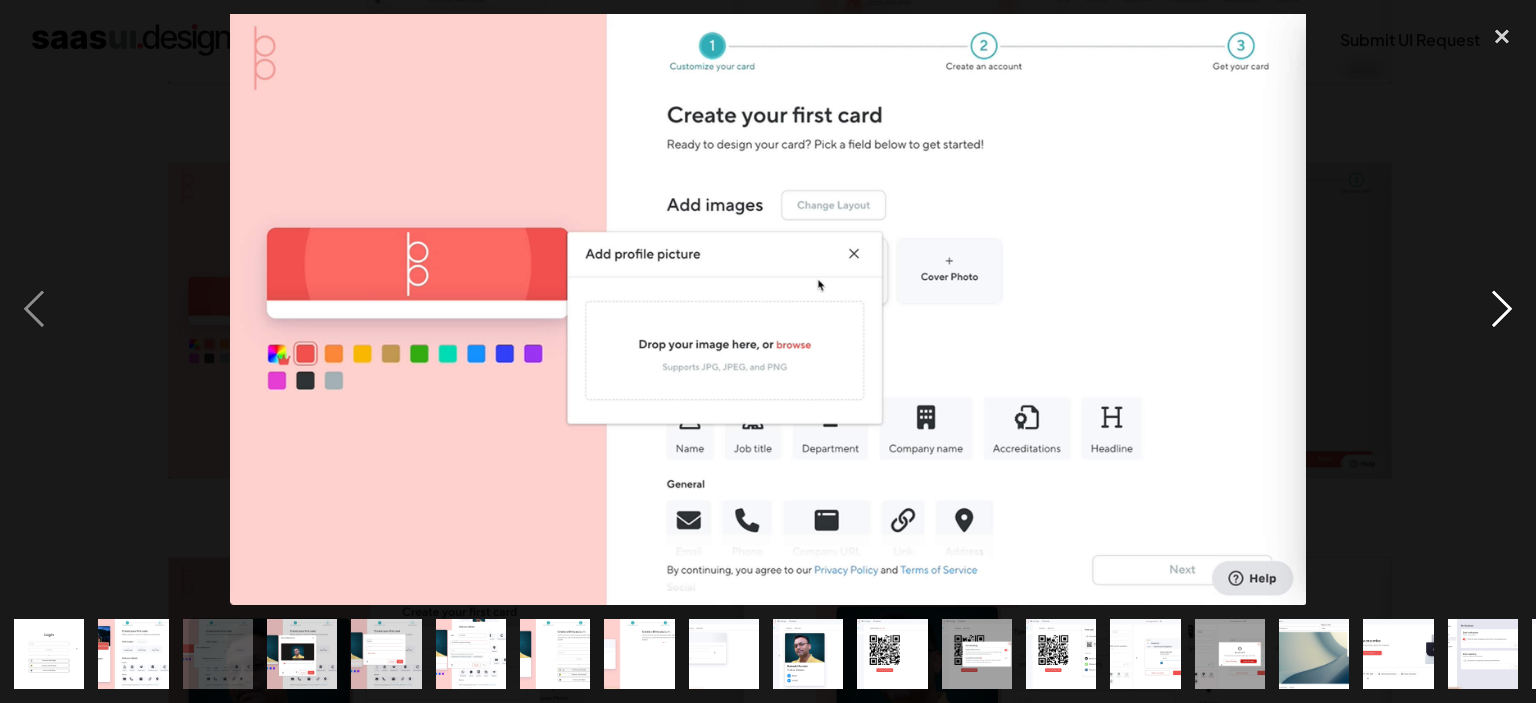 click at bounding box center [1502, 309] 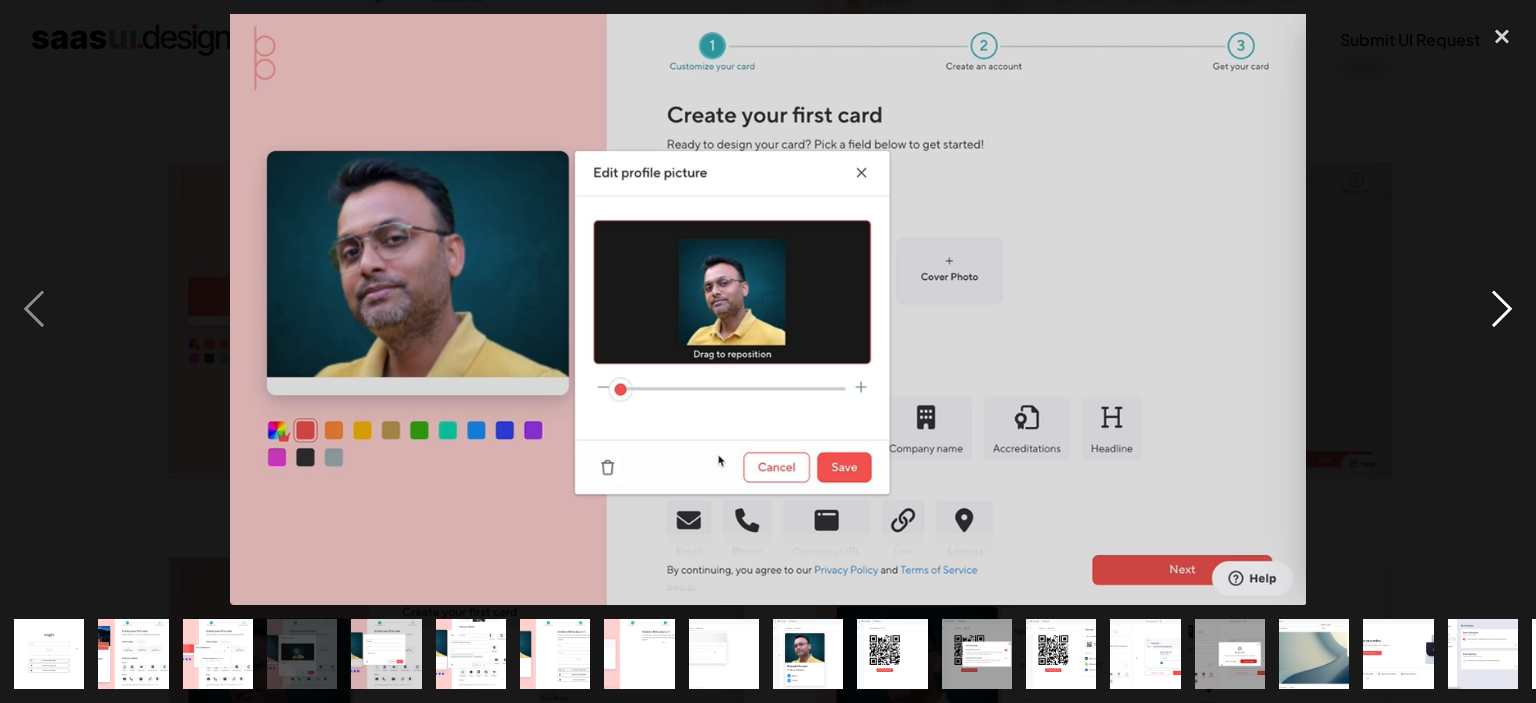 click at bounding box center [1502, 309] 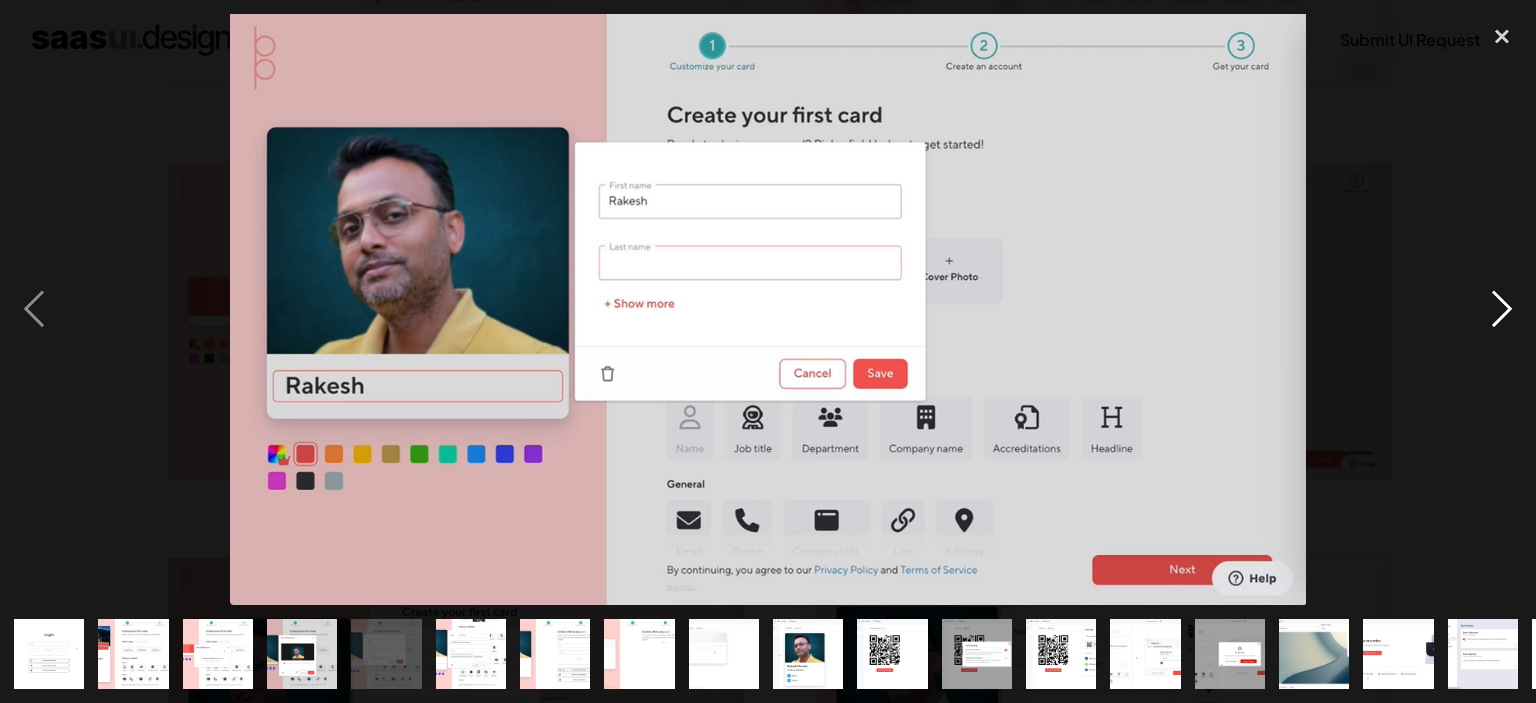 click at bounding box center (1502, 309) 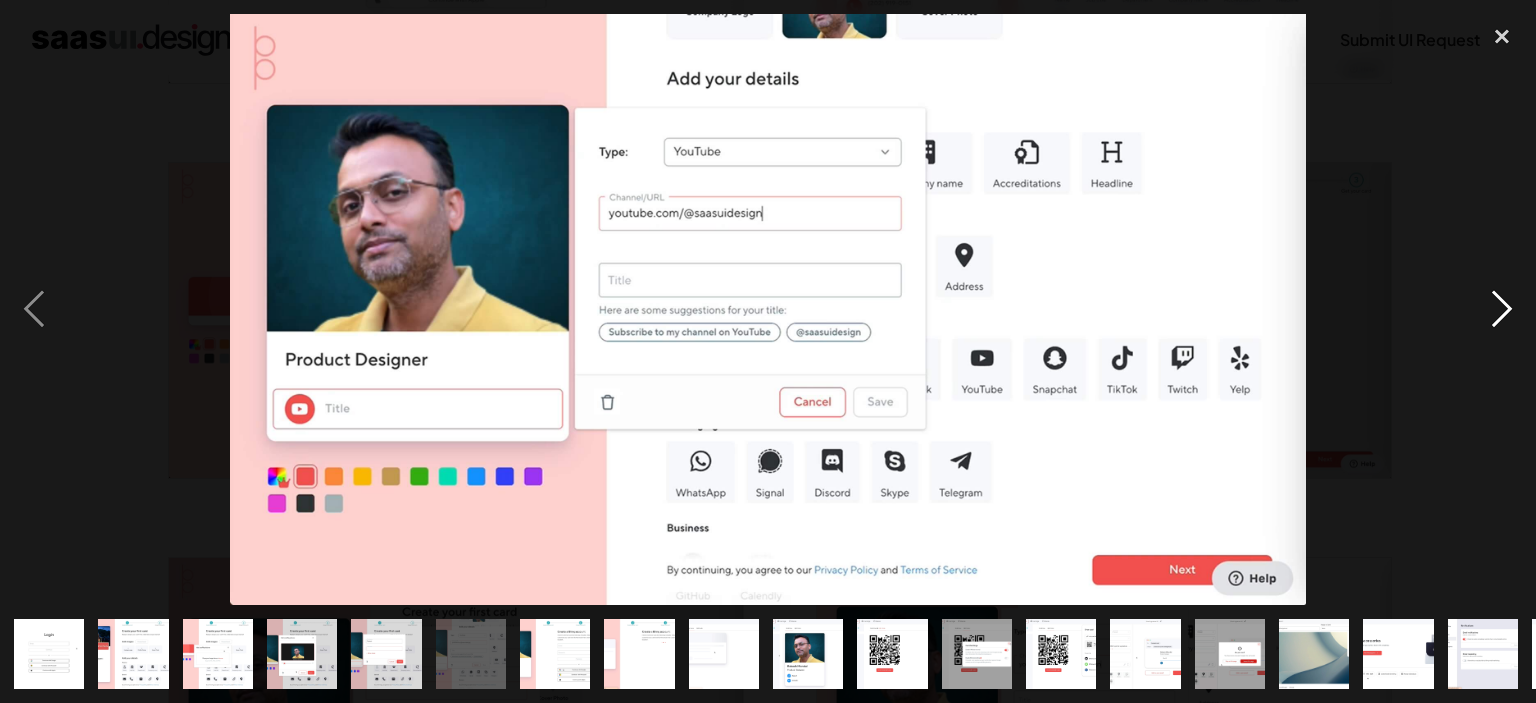 click at bounding box center [1502, 309] 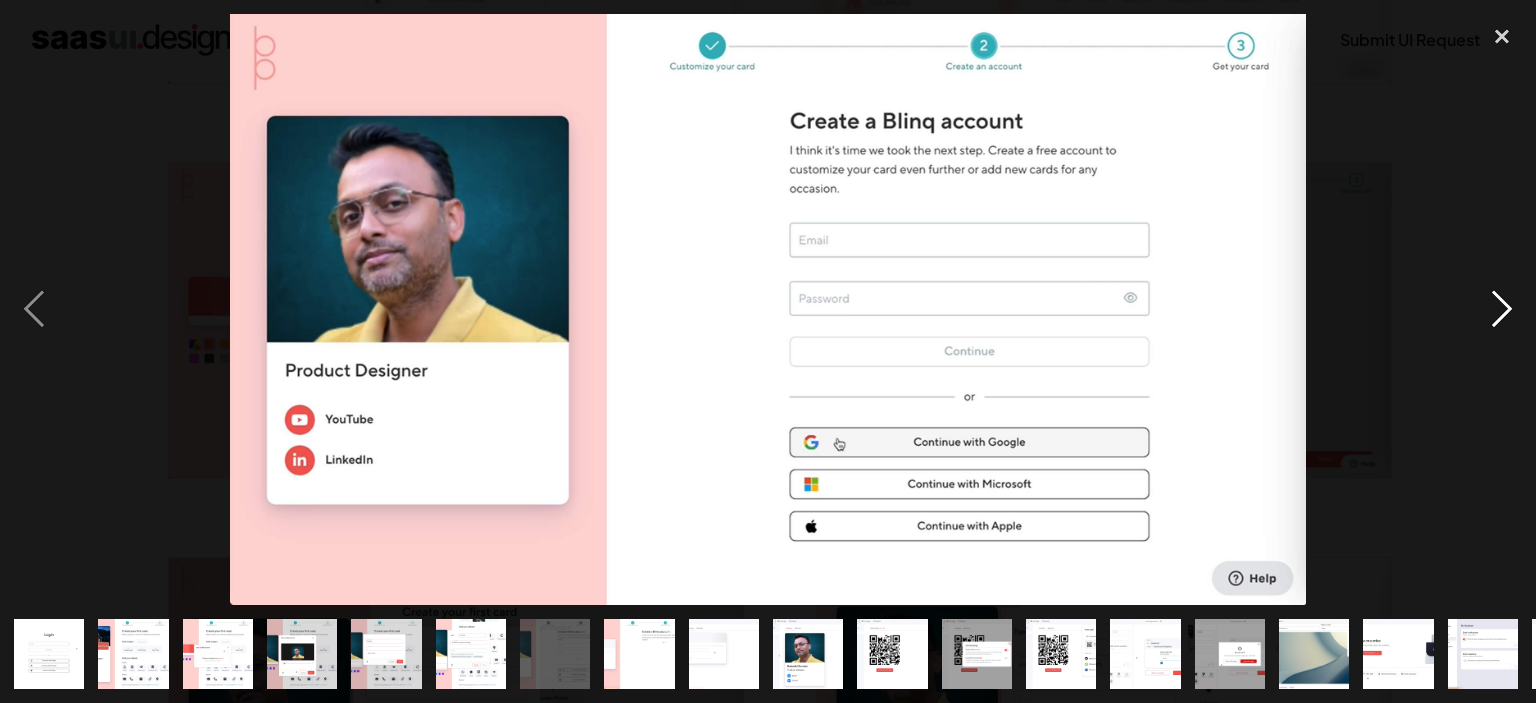 click at bounding box center [1502, 309] 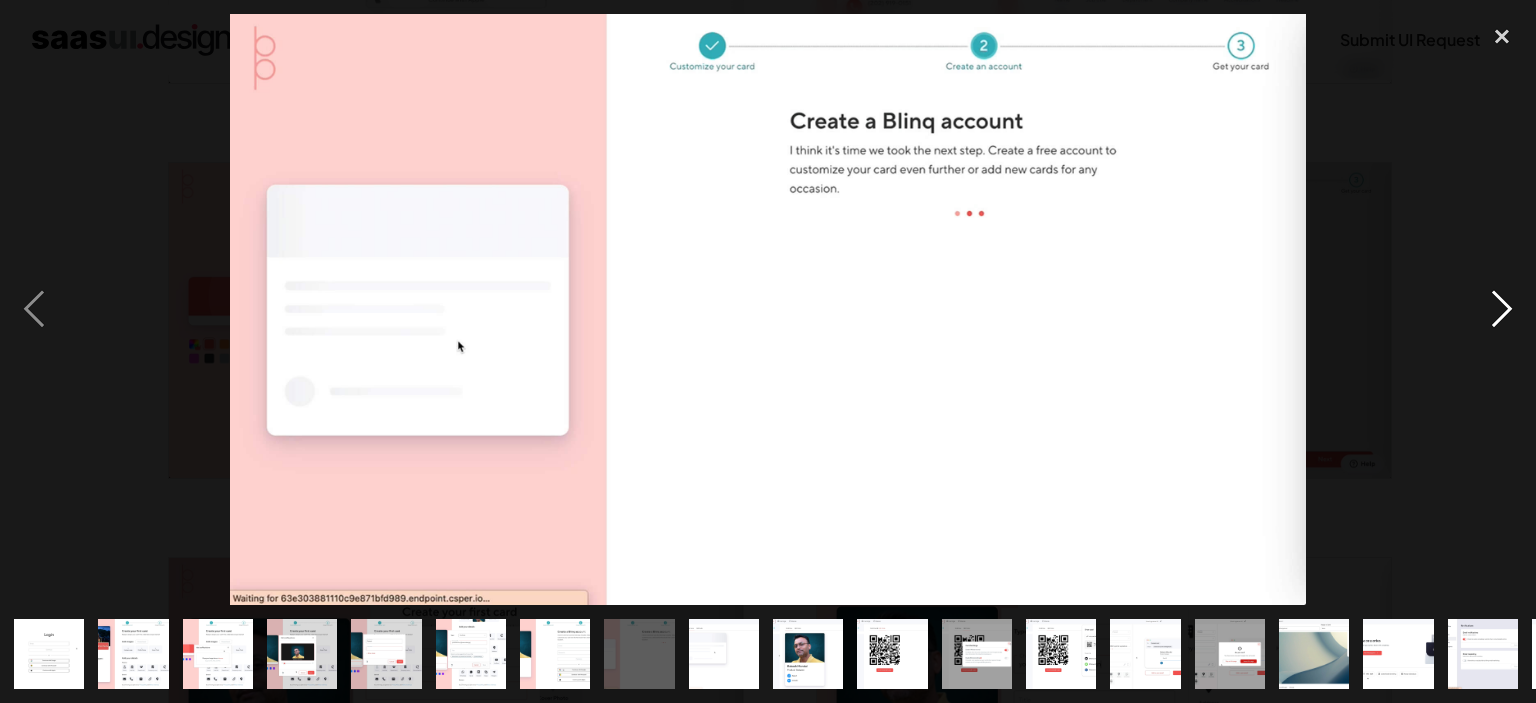click at bounding box center (1502, 309) 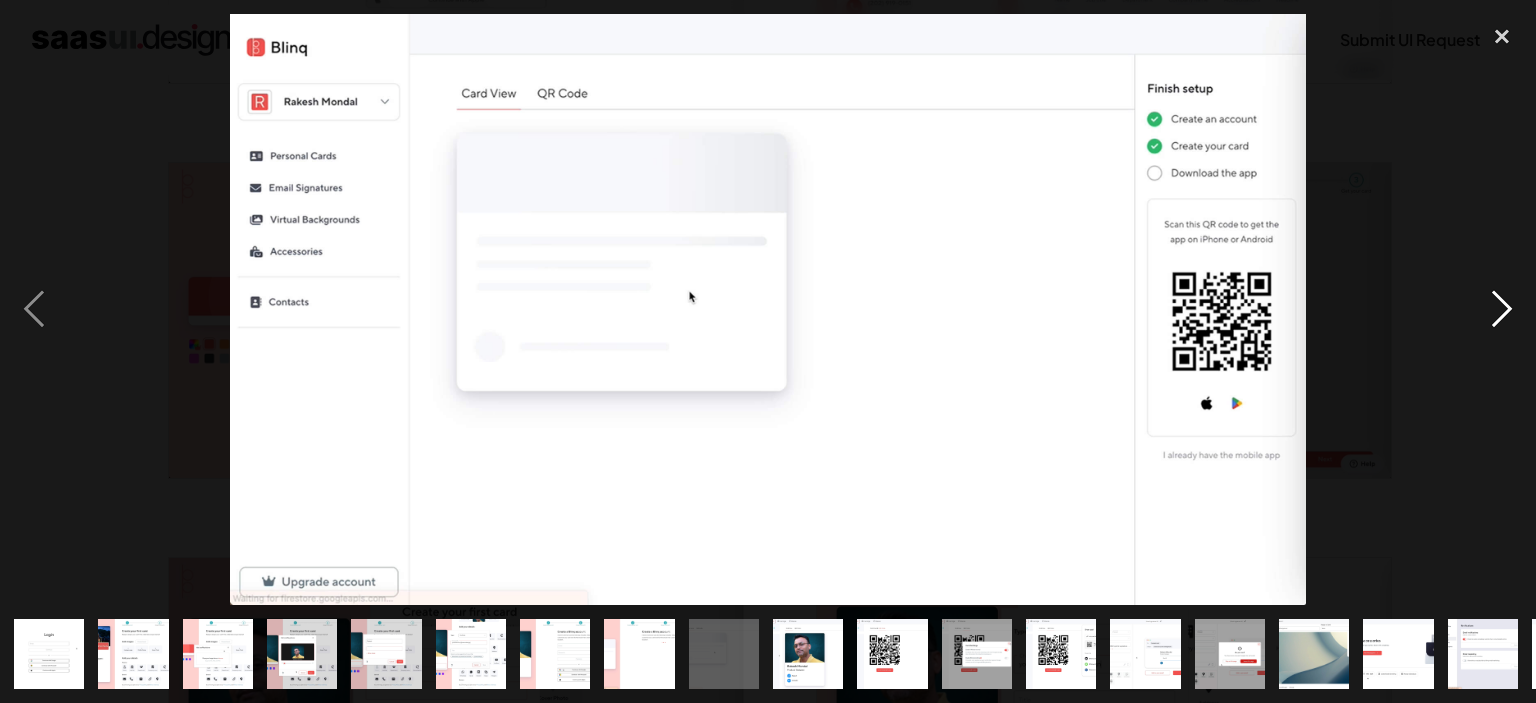 click at bounding box center [1502, 309] 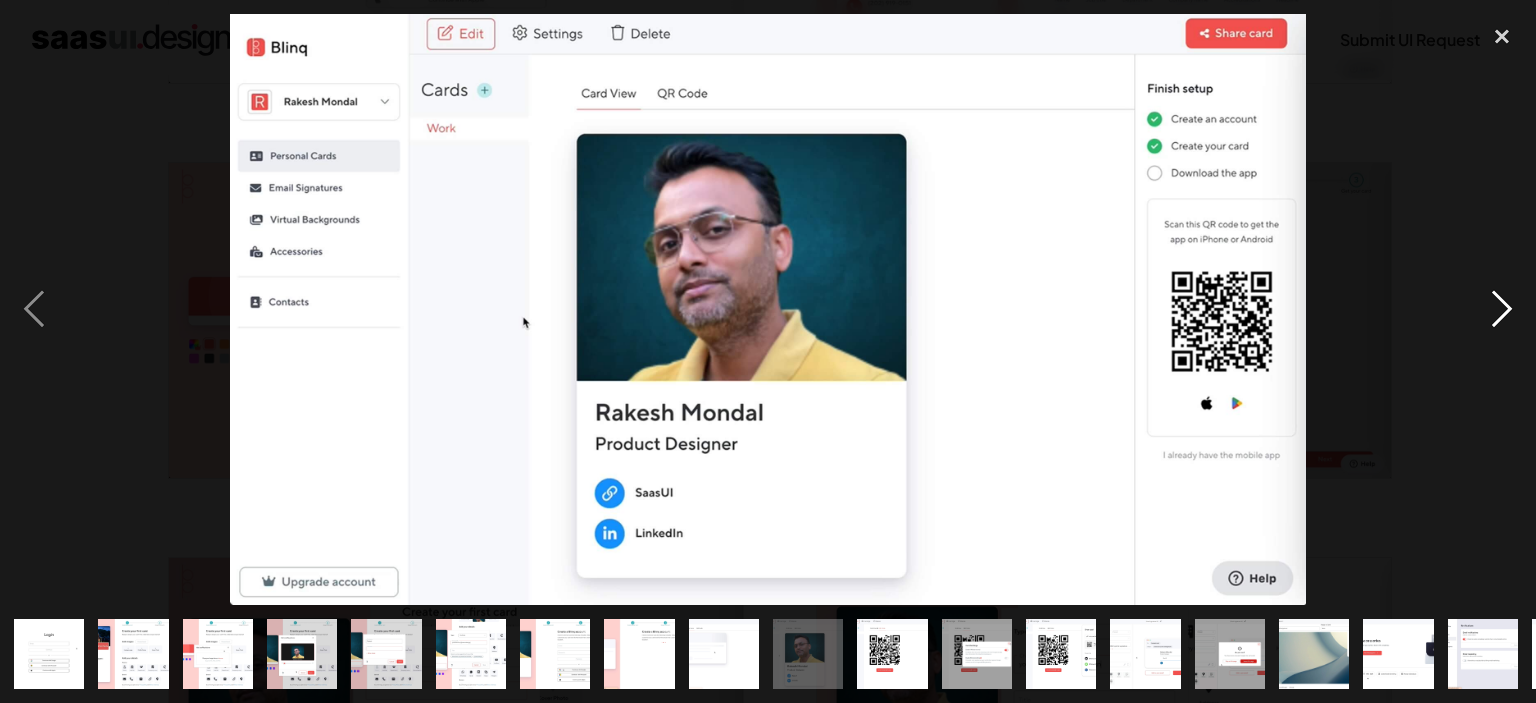 click at bounding box center [1502, 309] 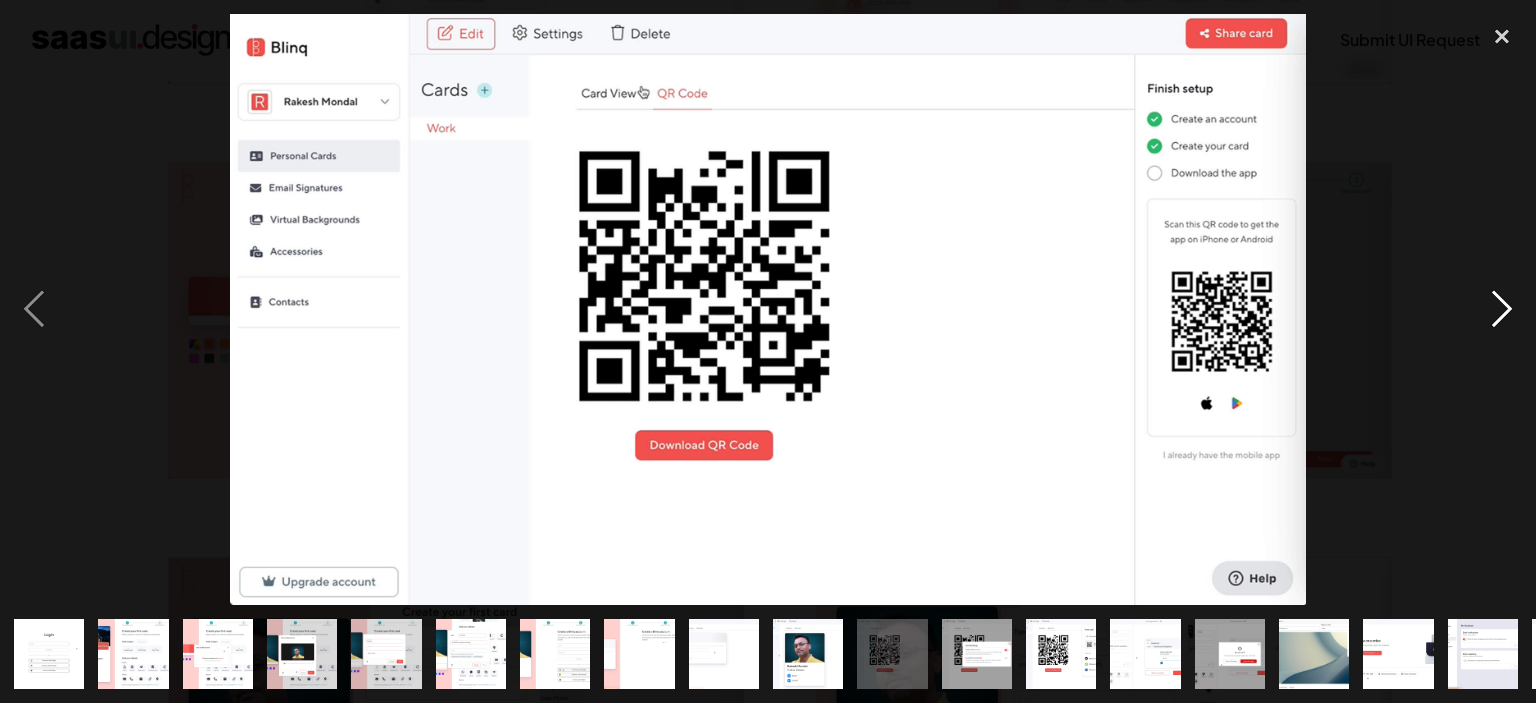 click at bounding box center [1502, 309] 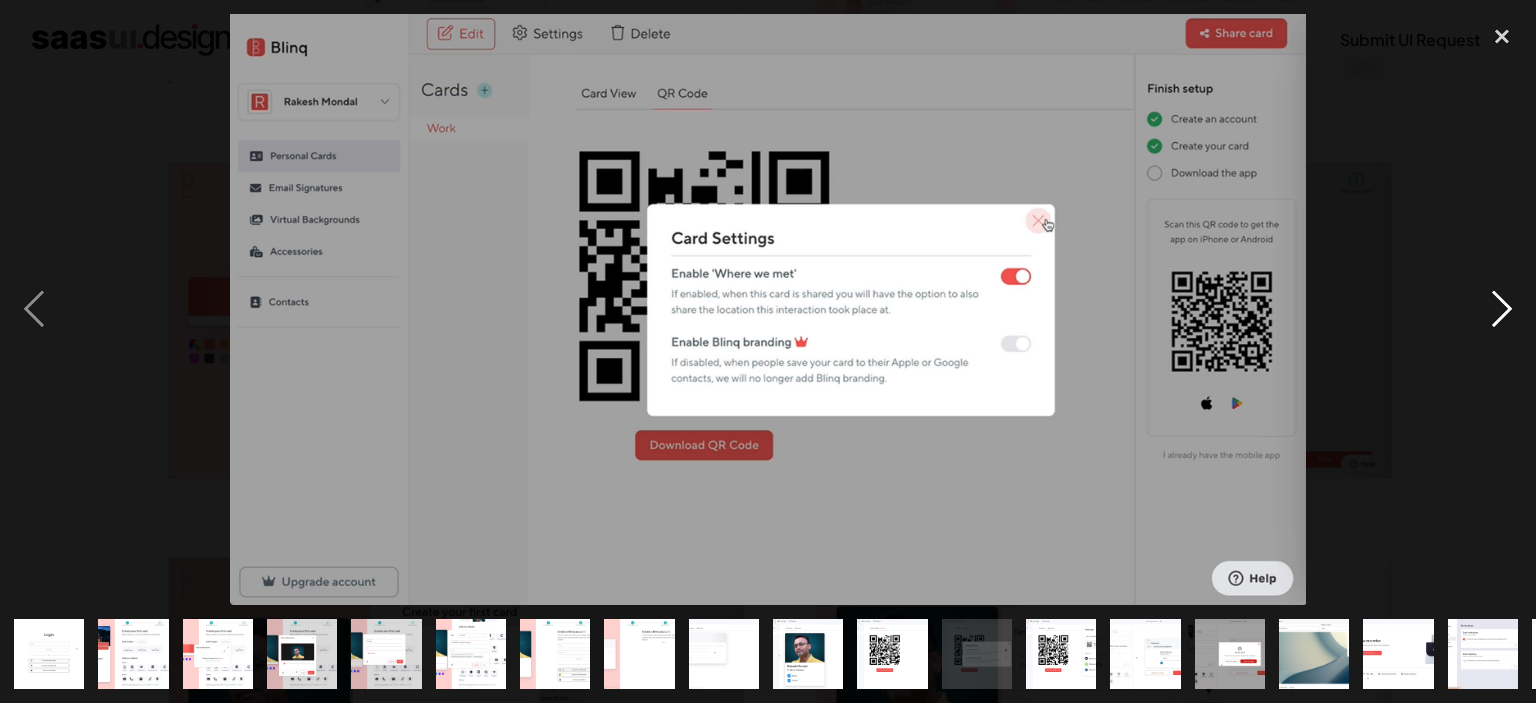 click at bounding box center [1502, 309] 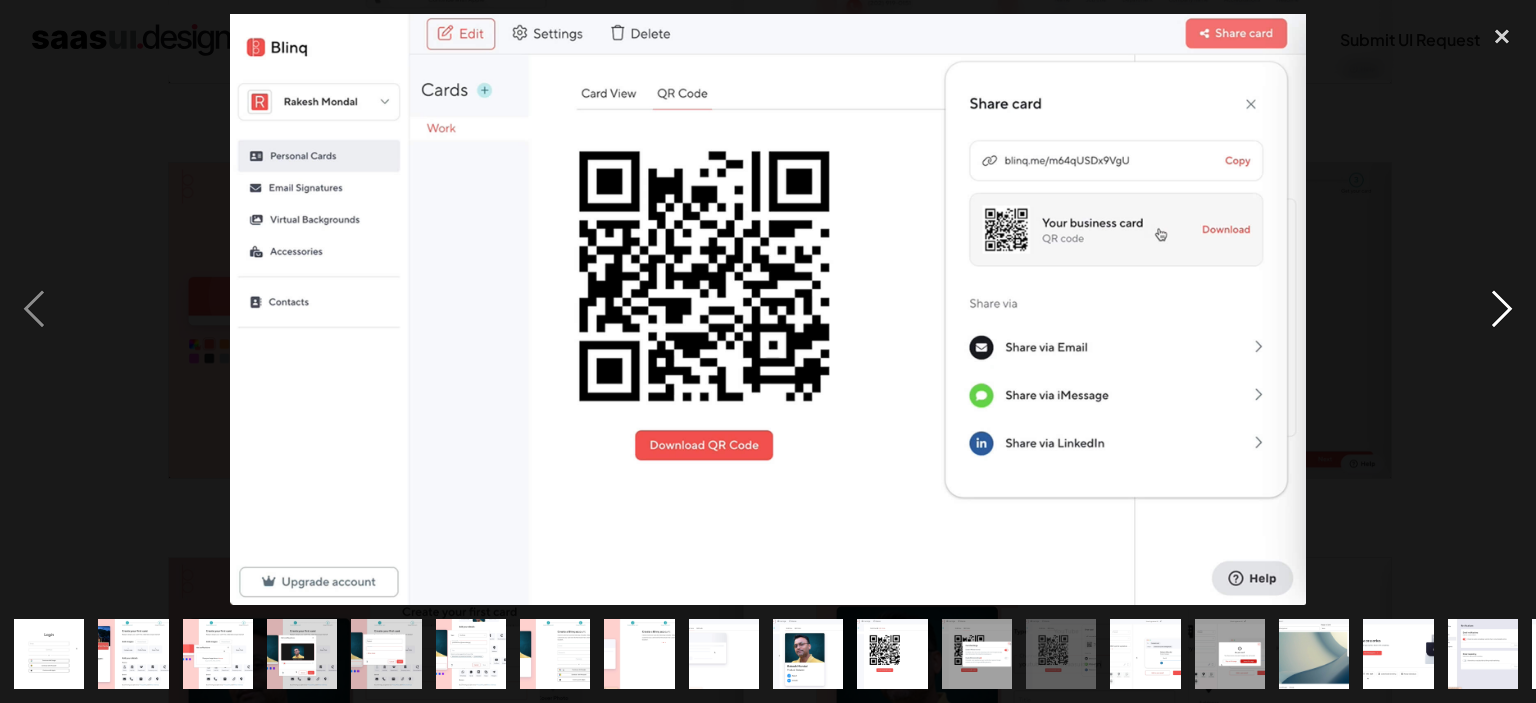 click at bounding box center (1502, 309) 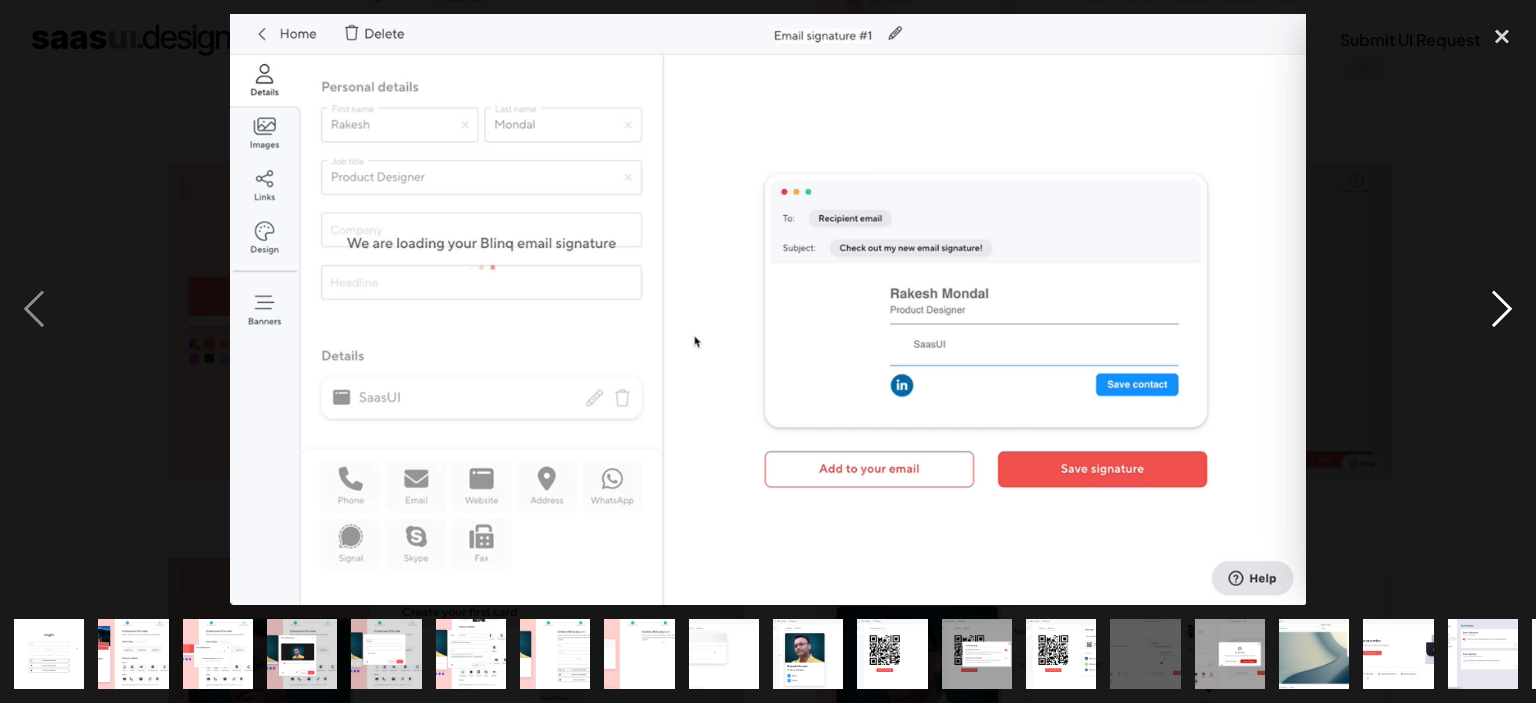 click at bounding box center (1502, 309) 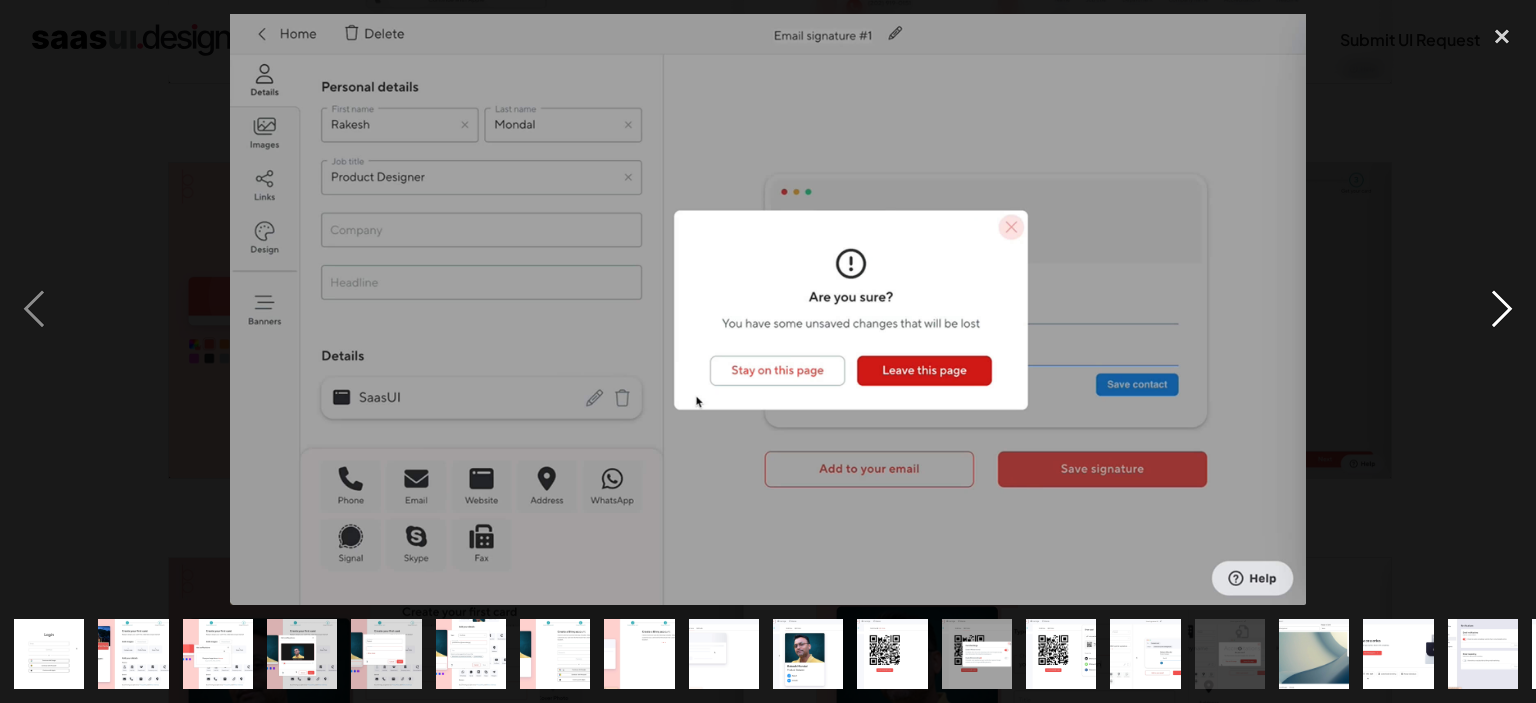 click at bounding box center [1502, 309] 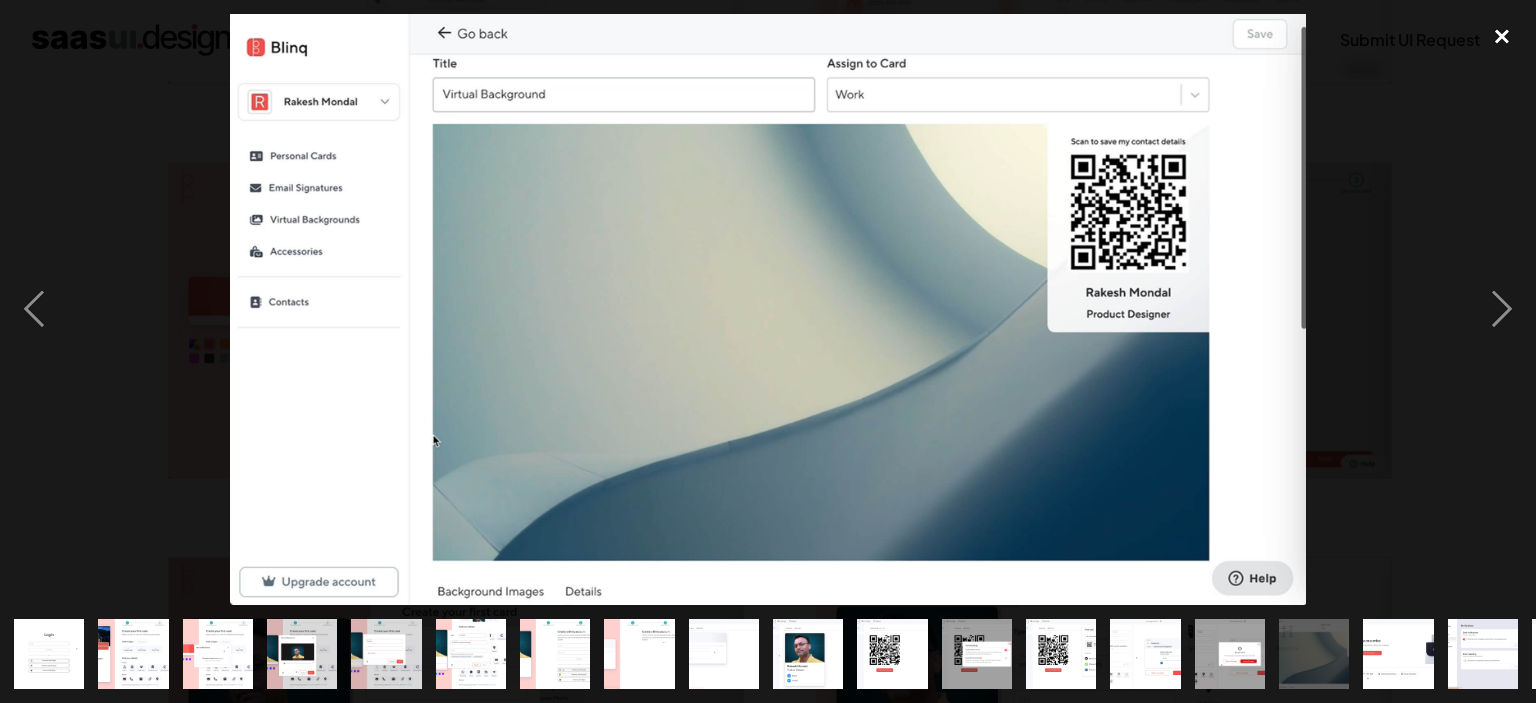 click at bounding box center [1502, 36] 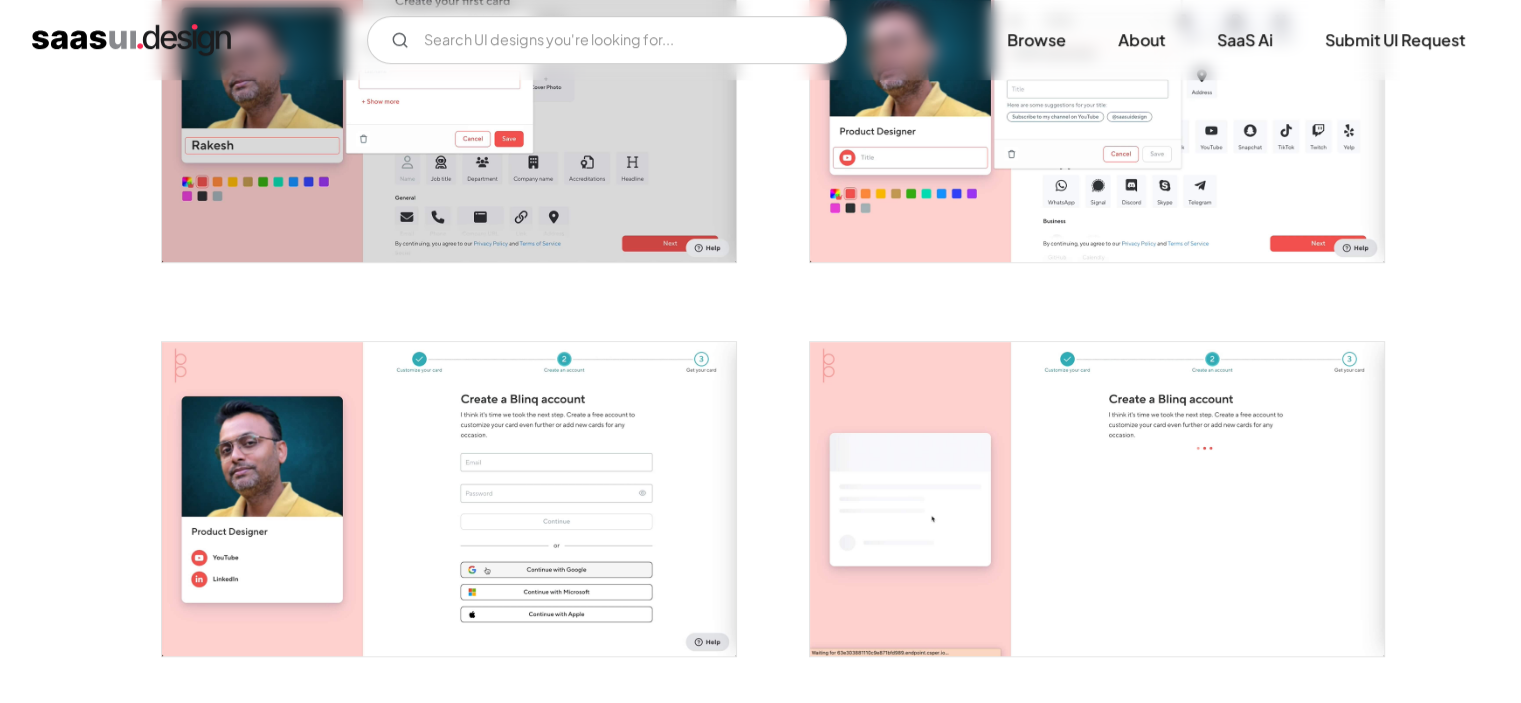 scroll, scrollTop: 1344, scrollLeft: 0, axis: vertical 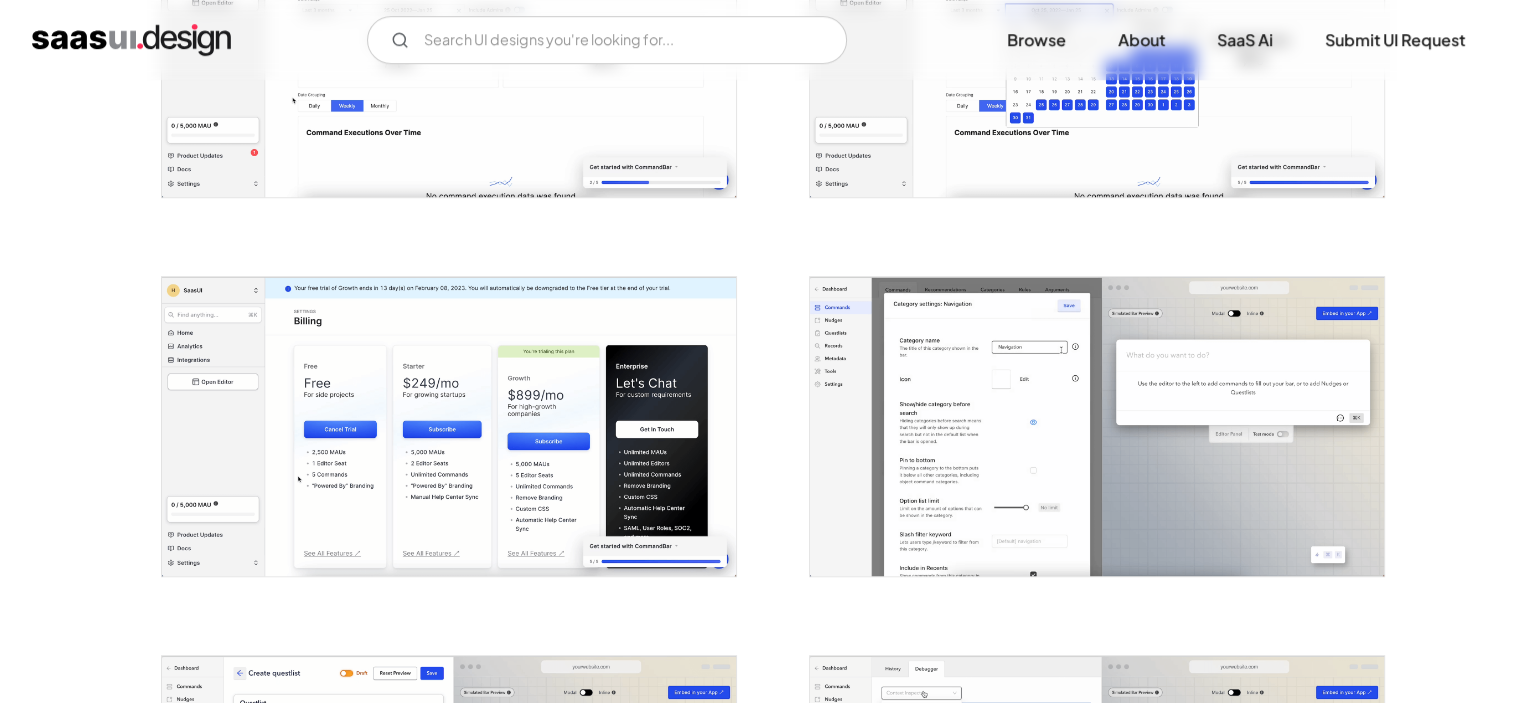 click at bounding box center (449, 47) 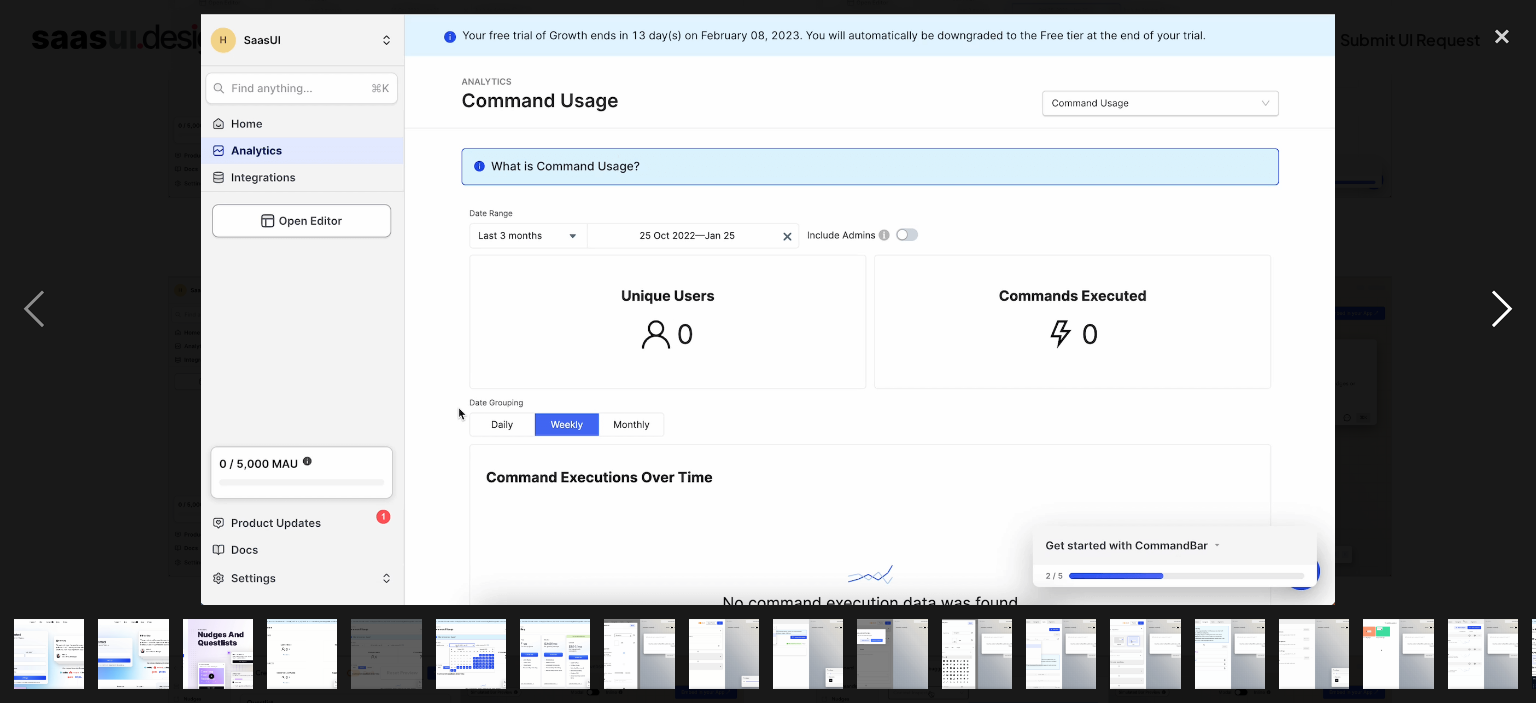 click at bounding box center (1502, 309) 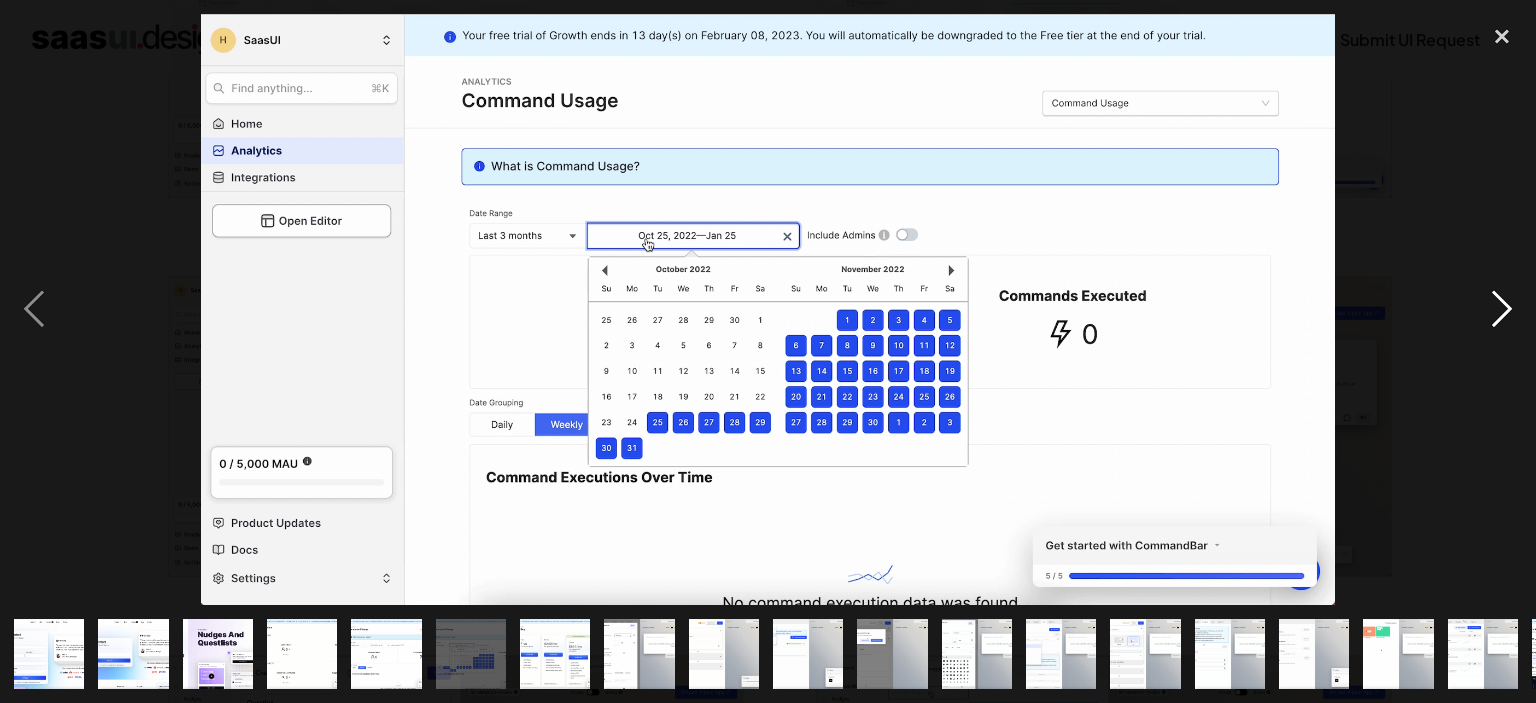 click at bounding box center [1502, 309] 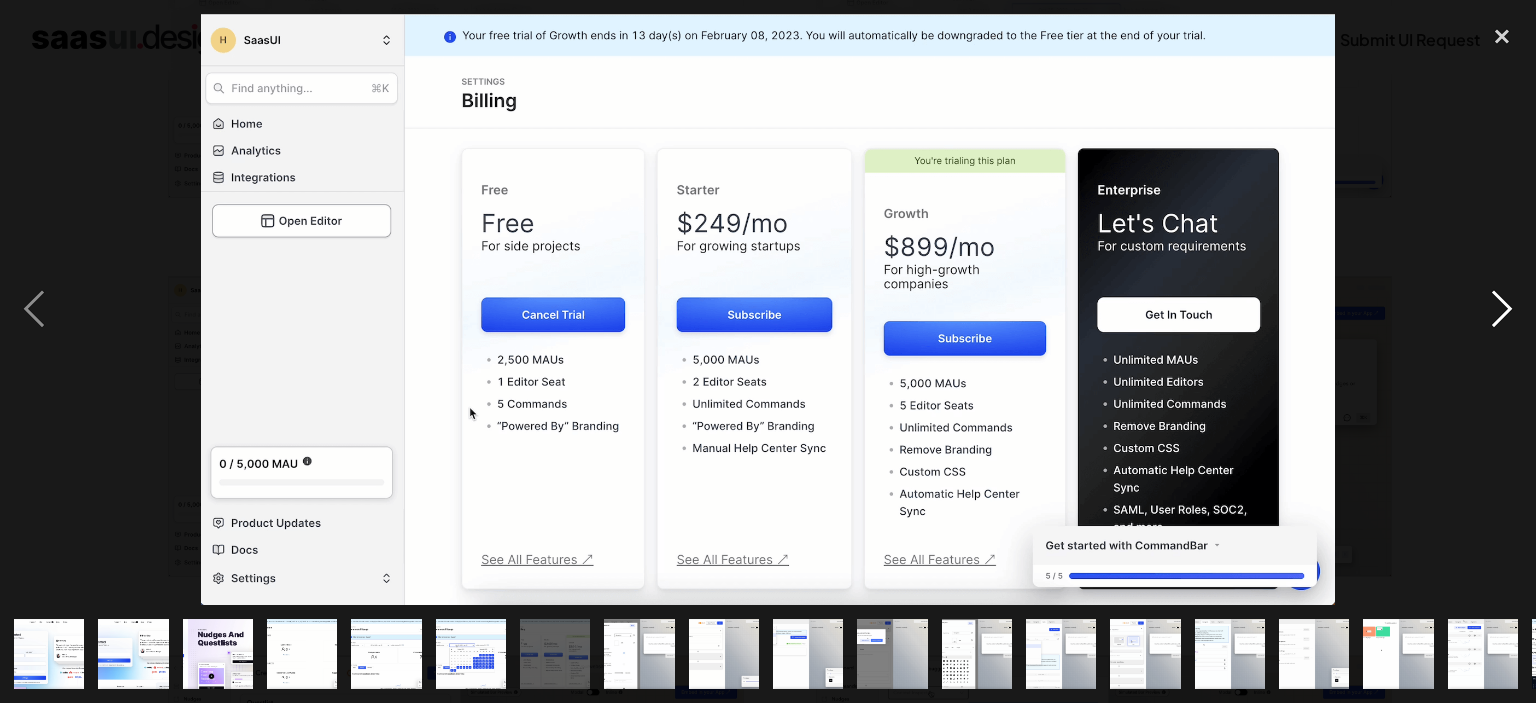 click at bounding box center (1502, 309) 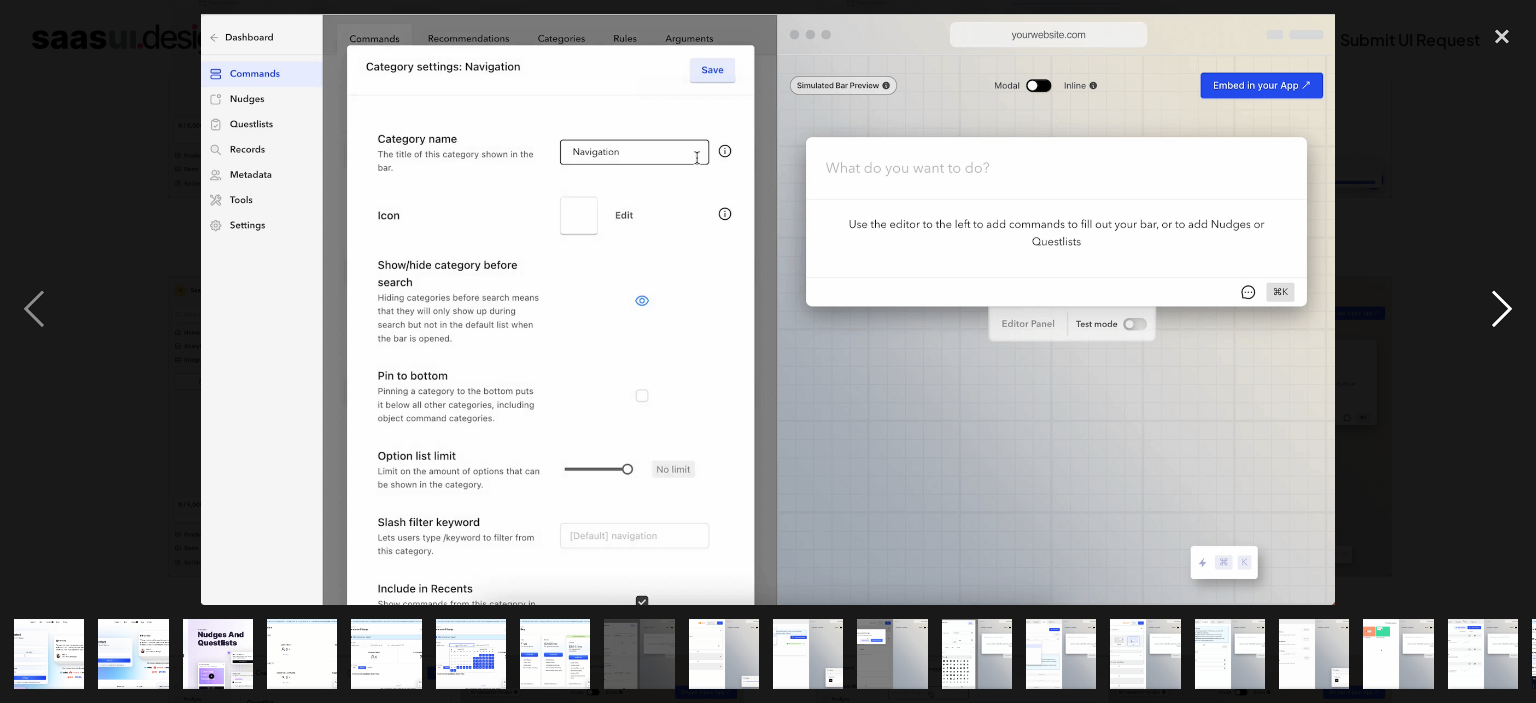 click at bounding box center [1502, 309] 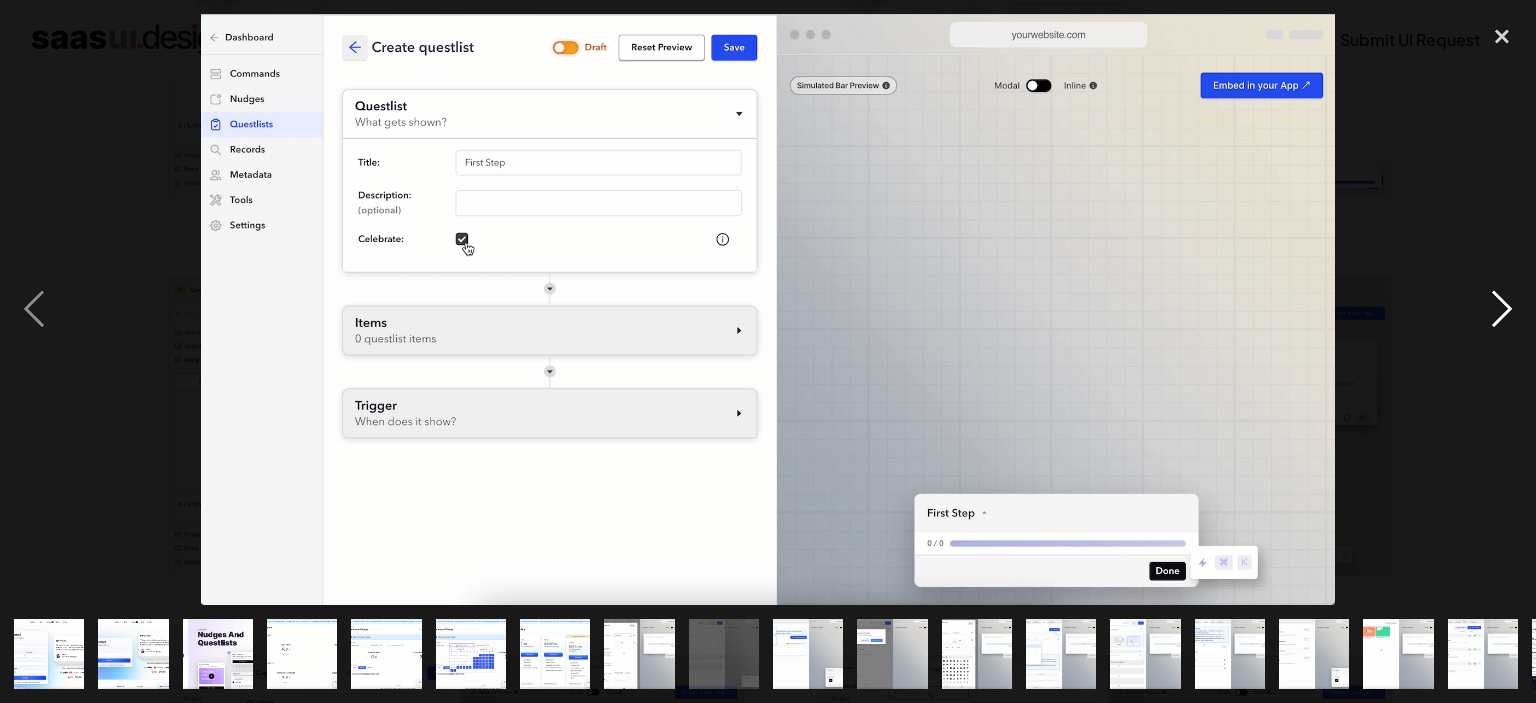 click at bounding box center [1502, 309] 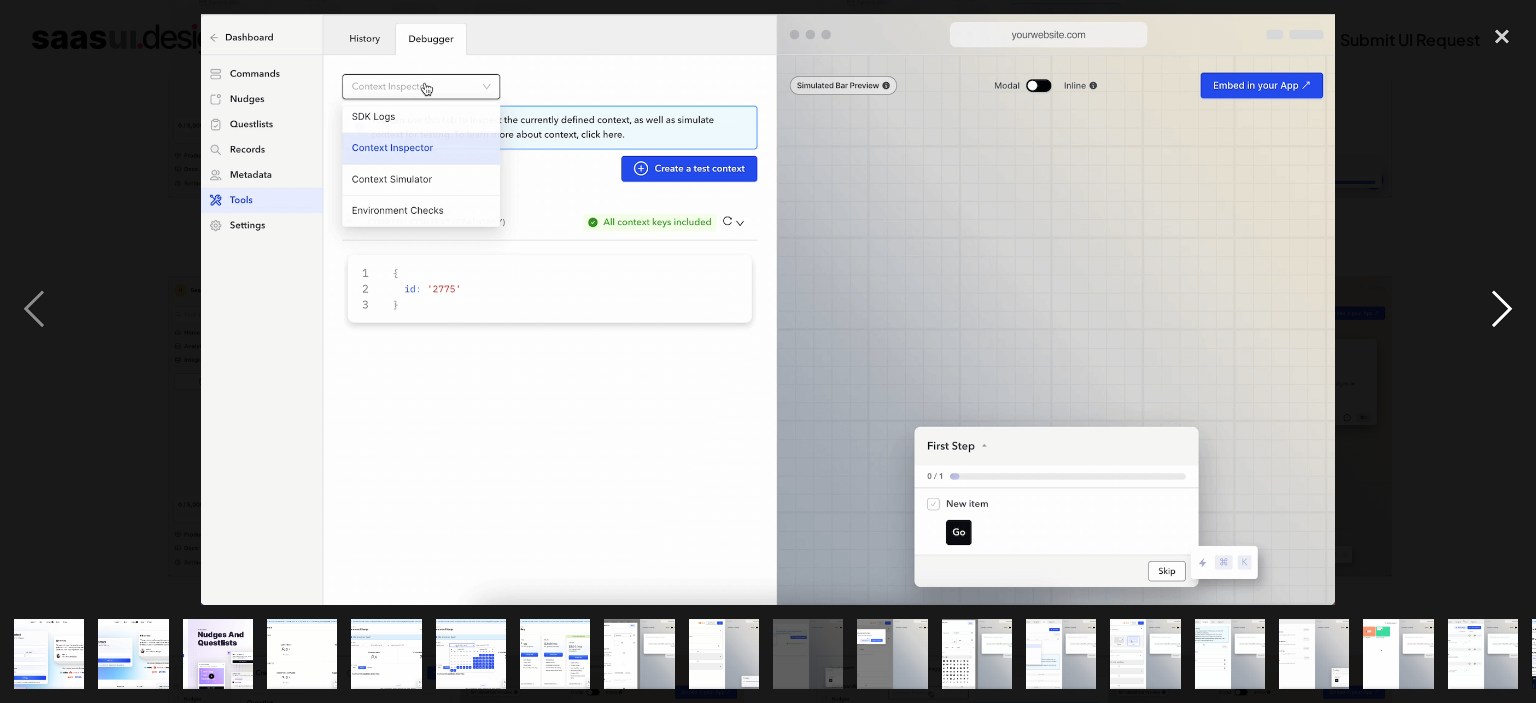 click at bounding box center [1502, 309] 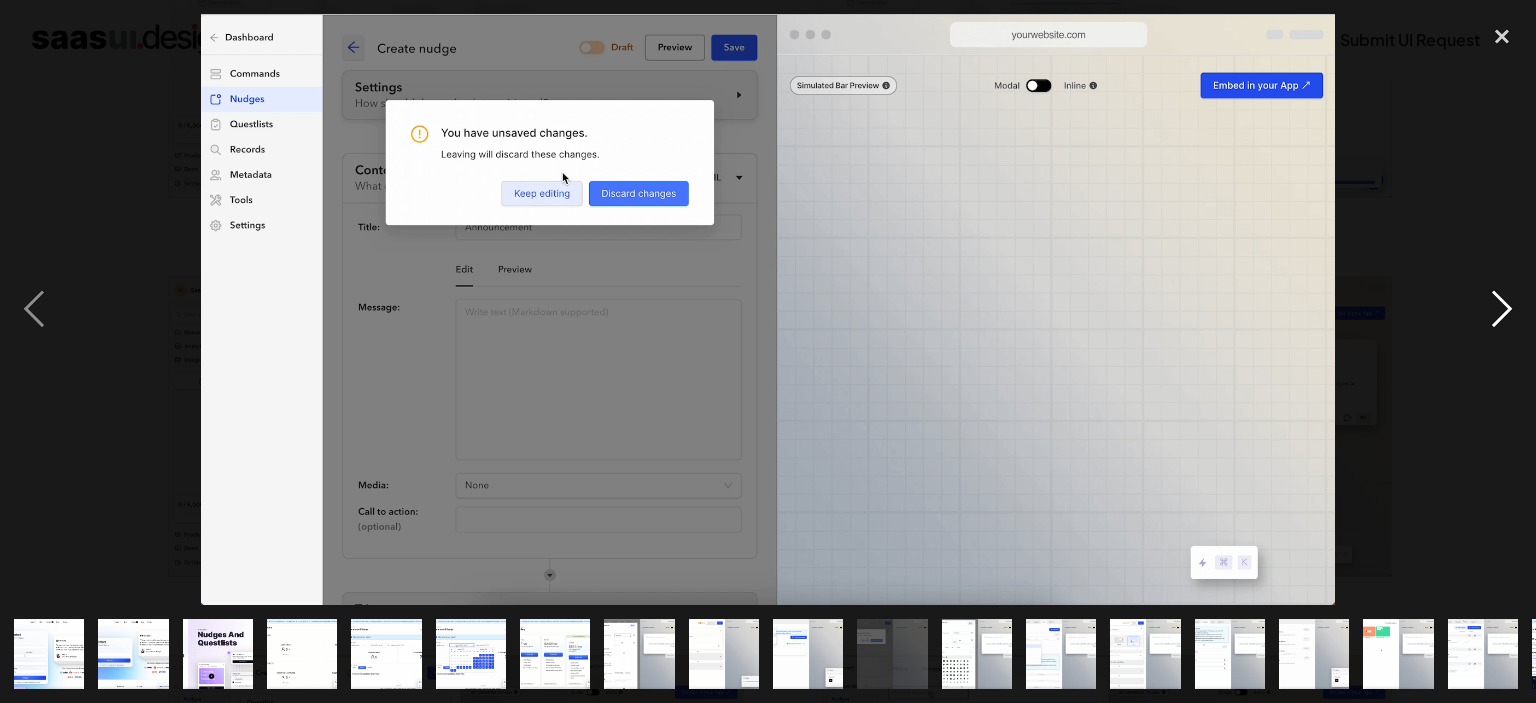 click at bounding box center (1502, 309) 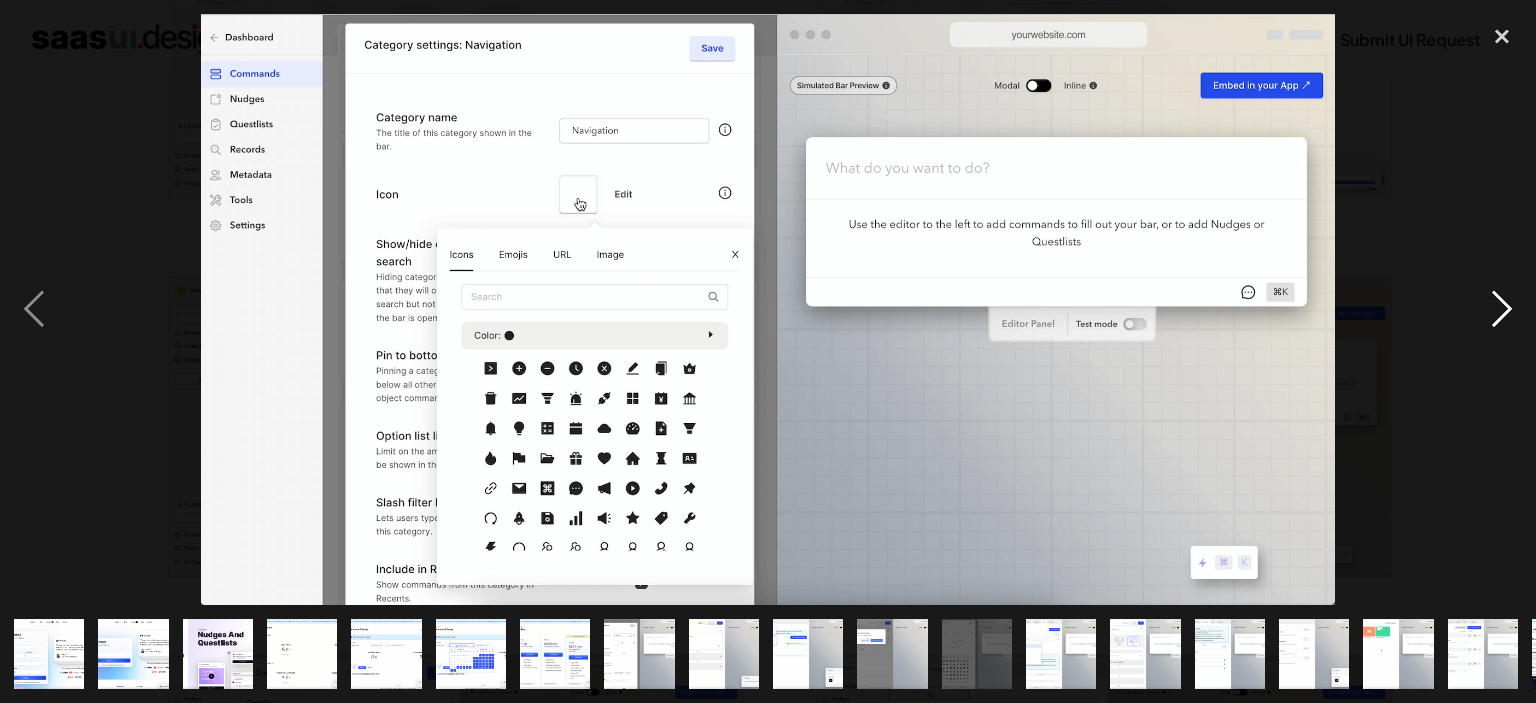 click at bounding box center (1502, 309) 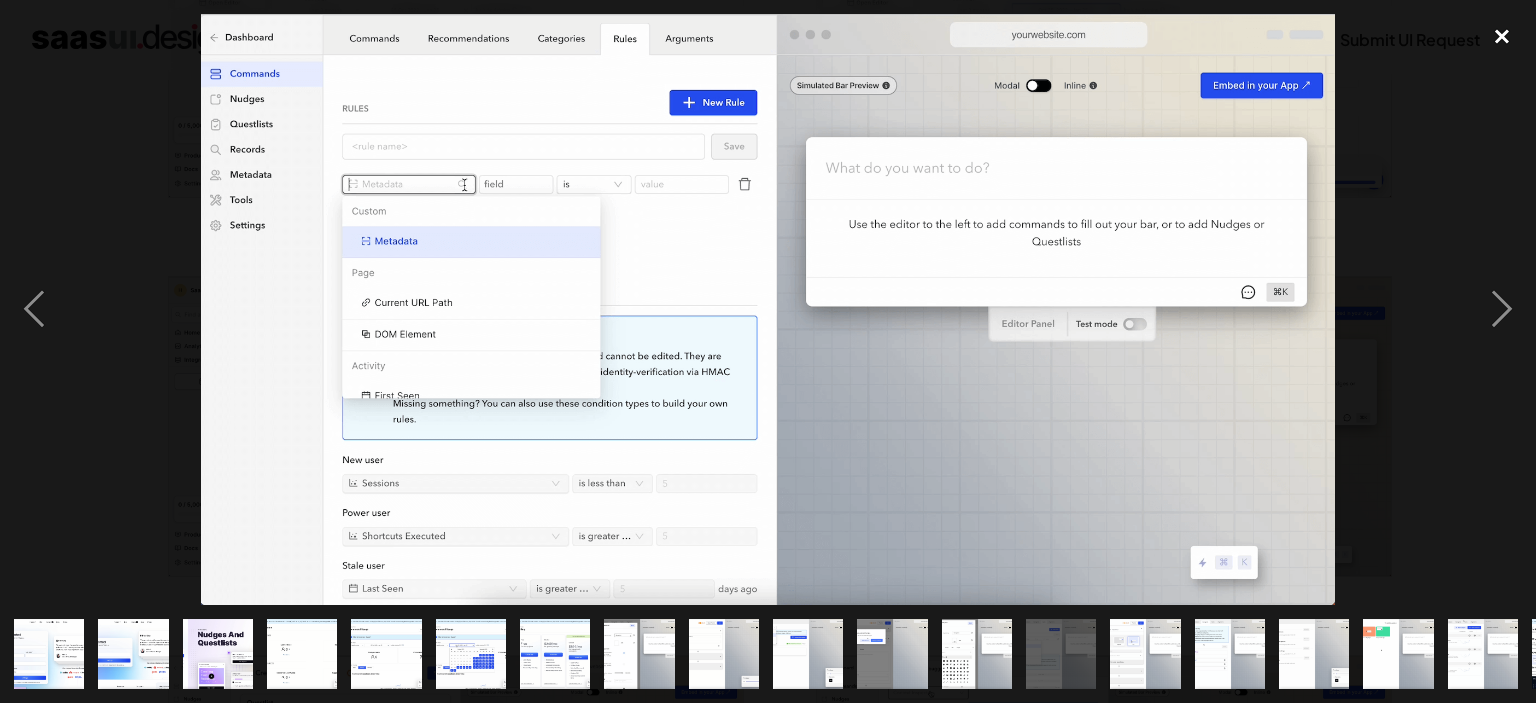 click at bounding box center [1502, 36] 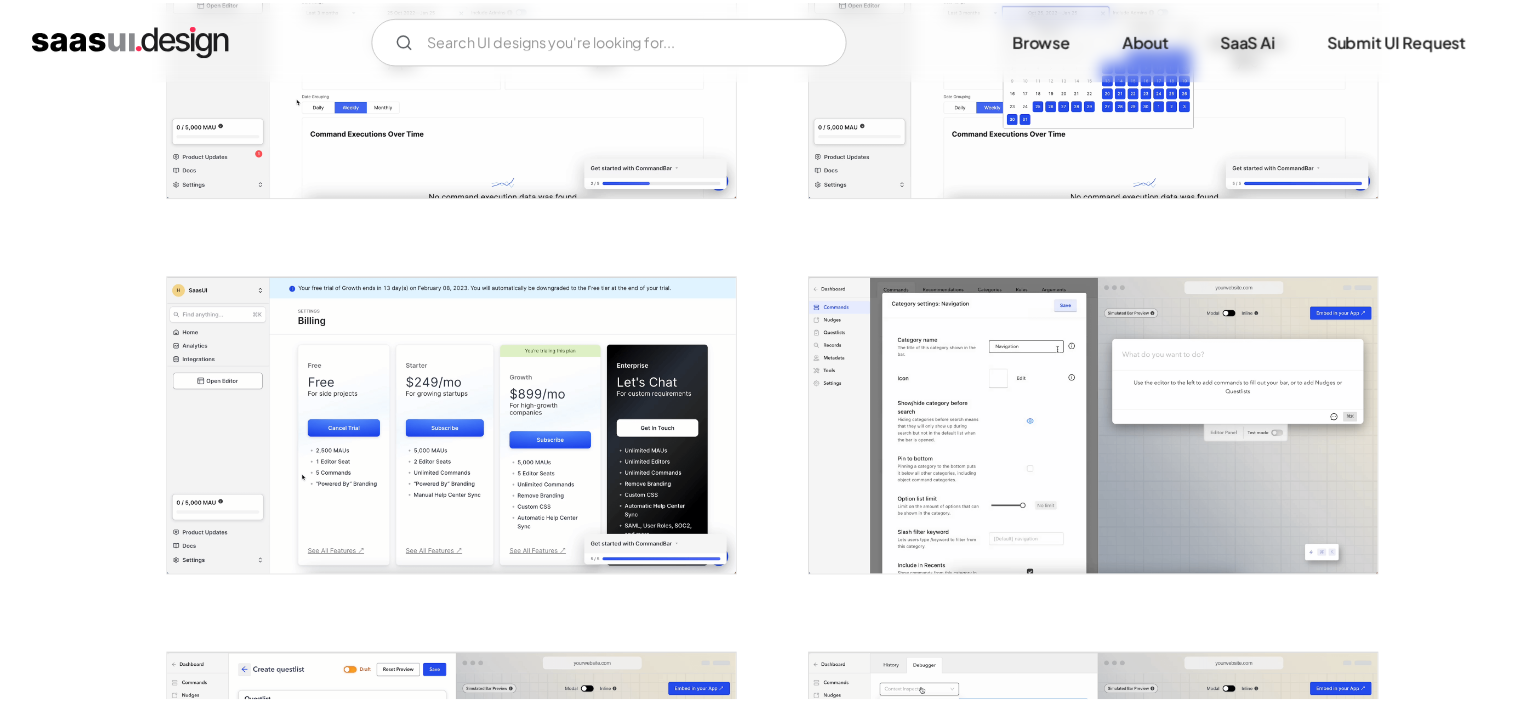 scroll, scrollTop: 1225, scrollLeft: 0, axis: vertical 